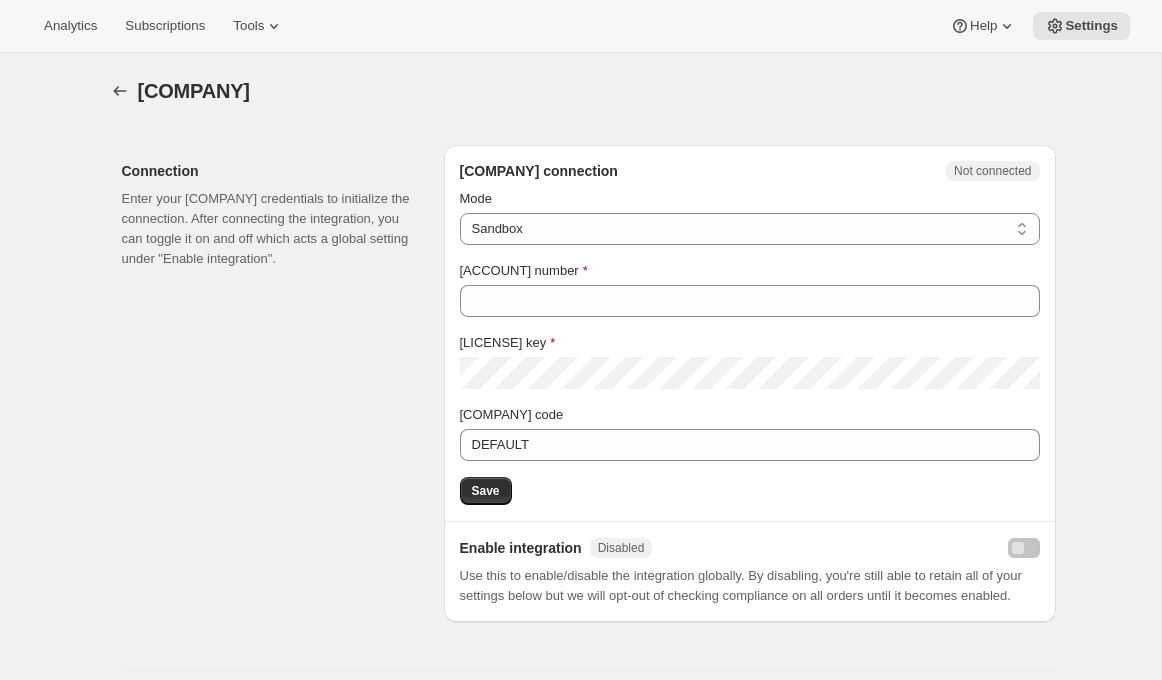 select on "development" 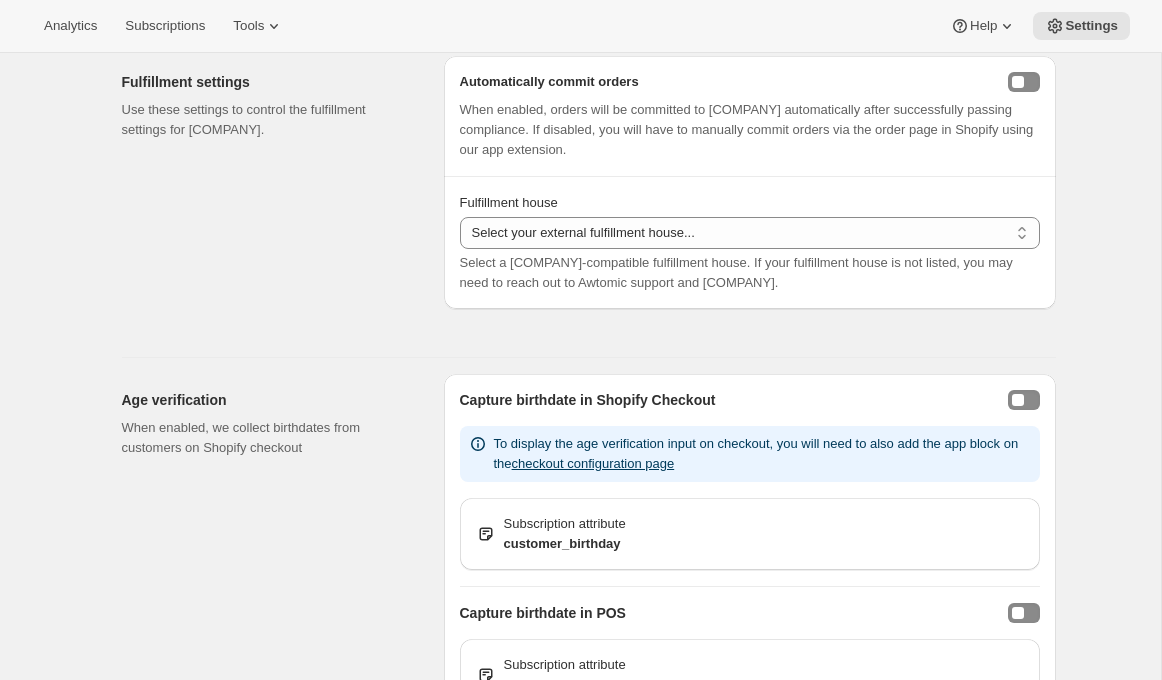 scroll, scrollTop: 810, scrollLeft: 0, axis: vertical 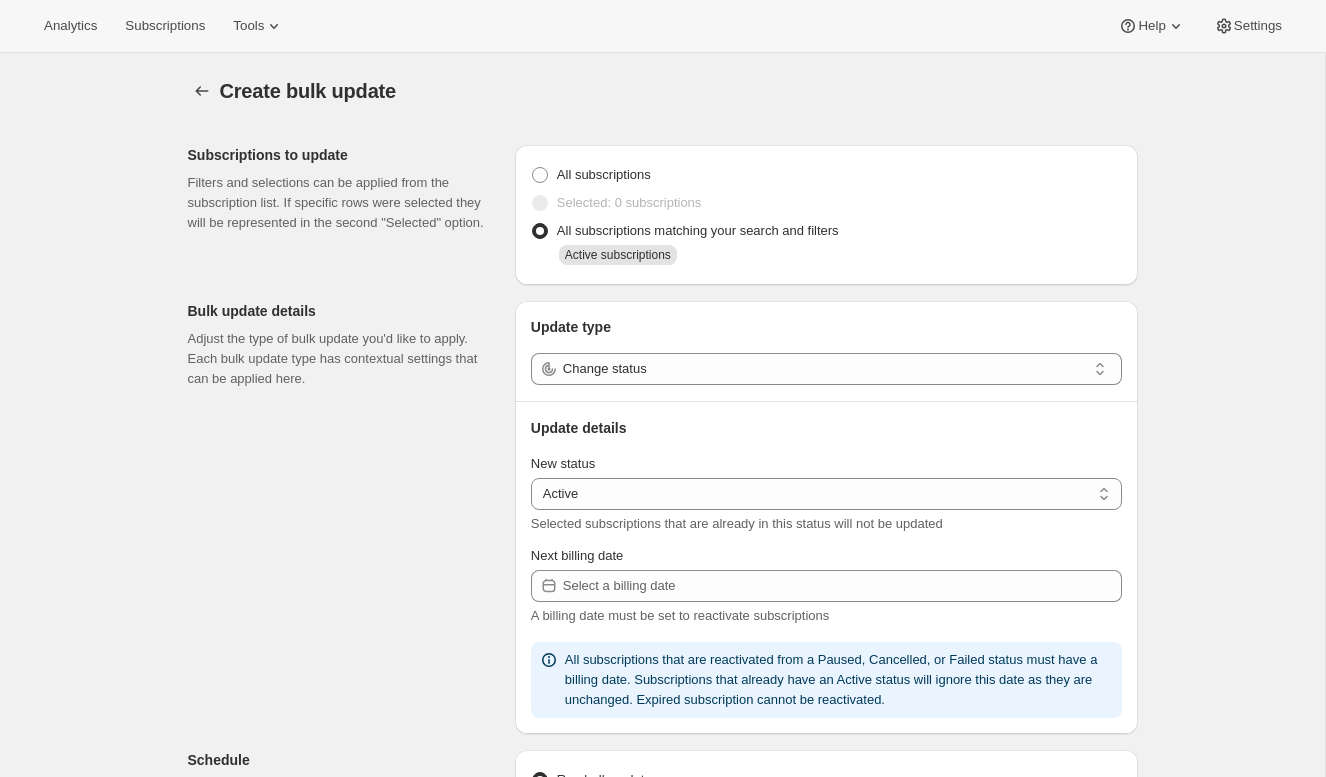 select on "17" 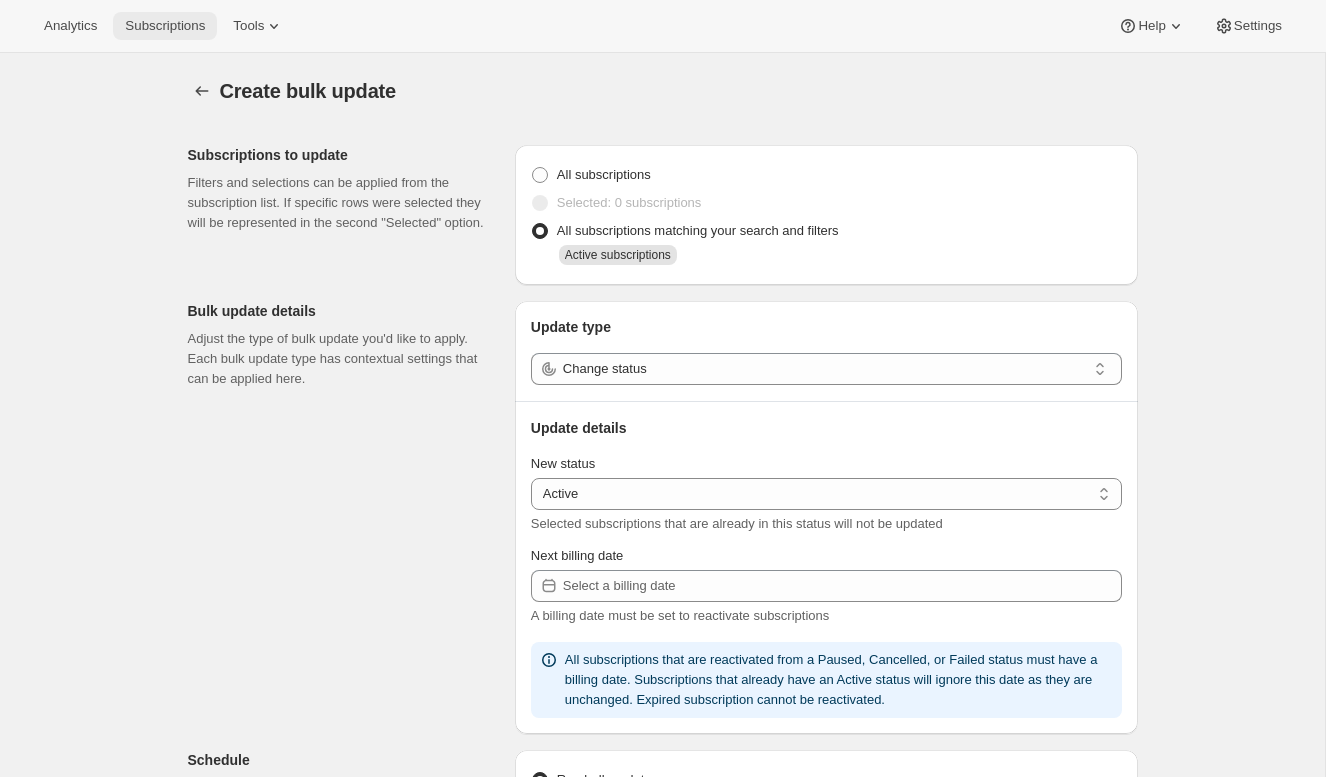 click on "Subscriptions" at bounding box center [165, 26] 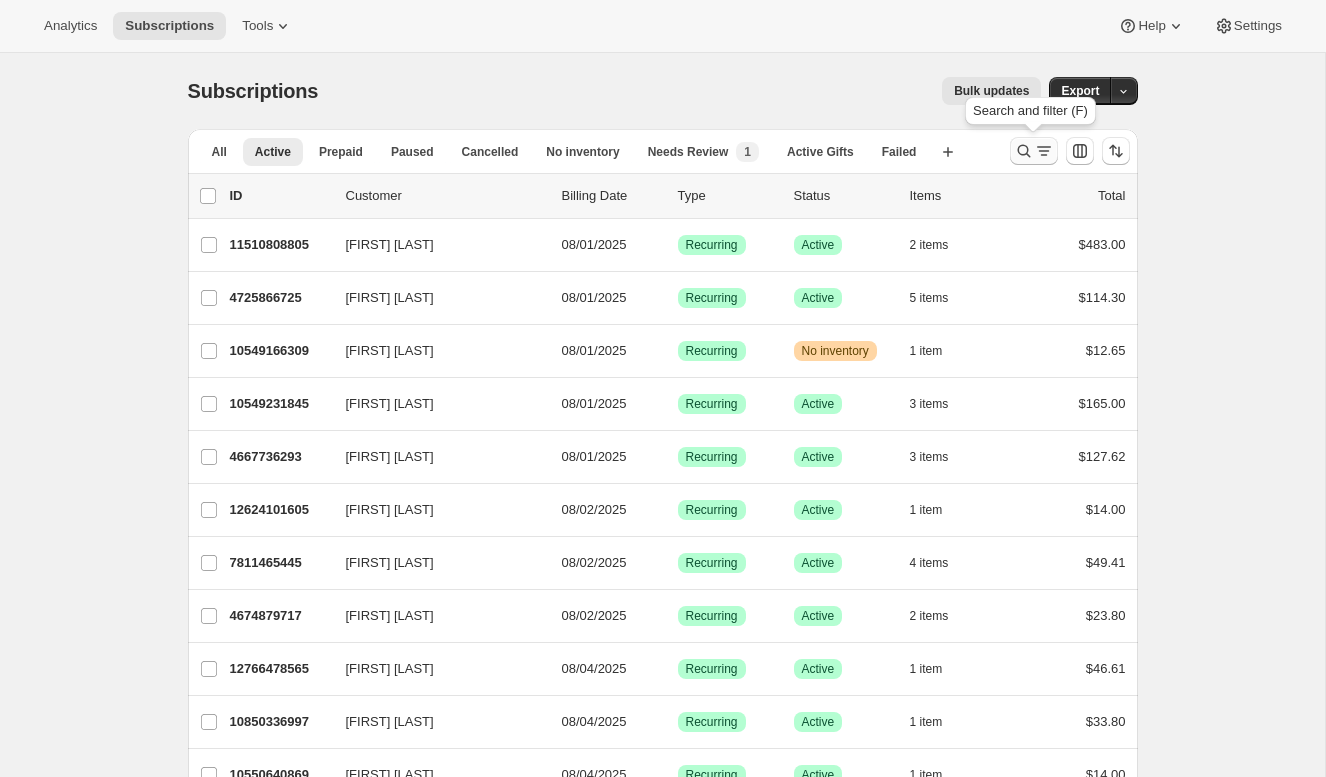 click 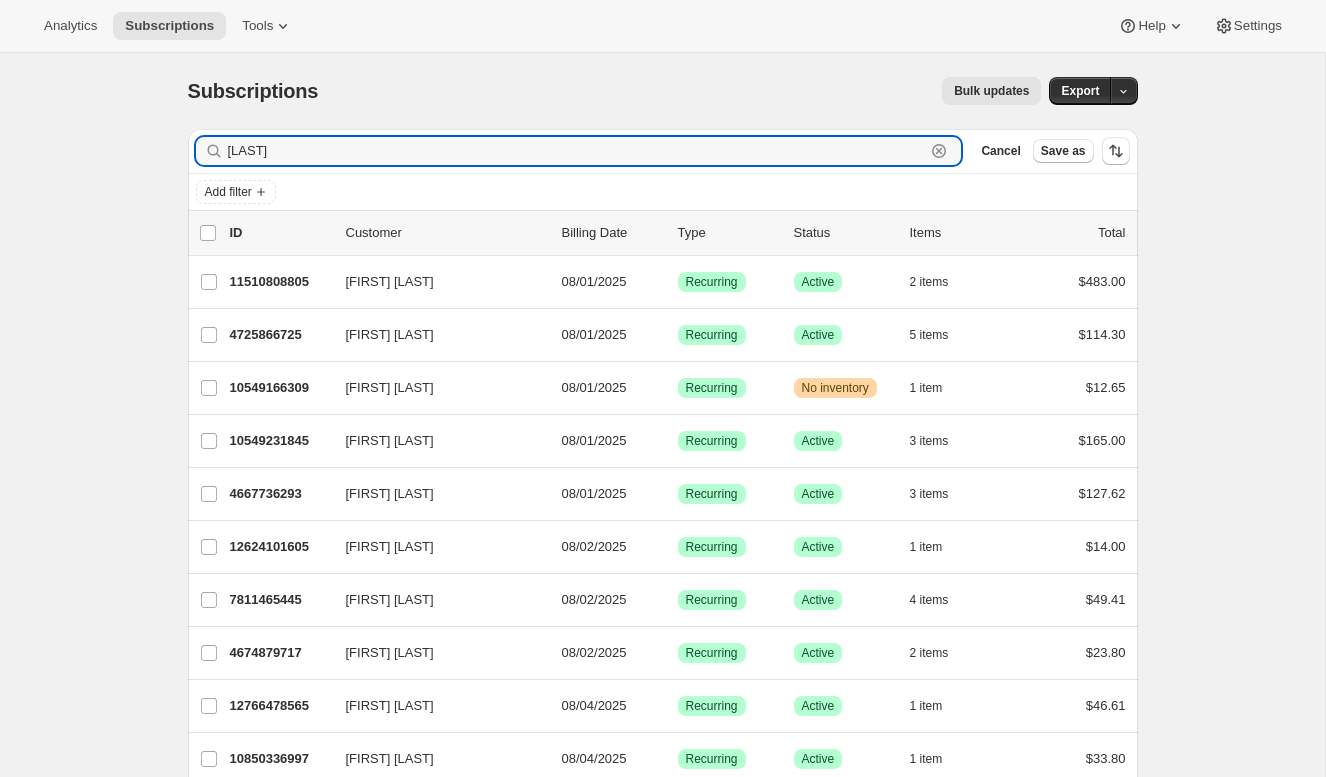 type on "craggy" 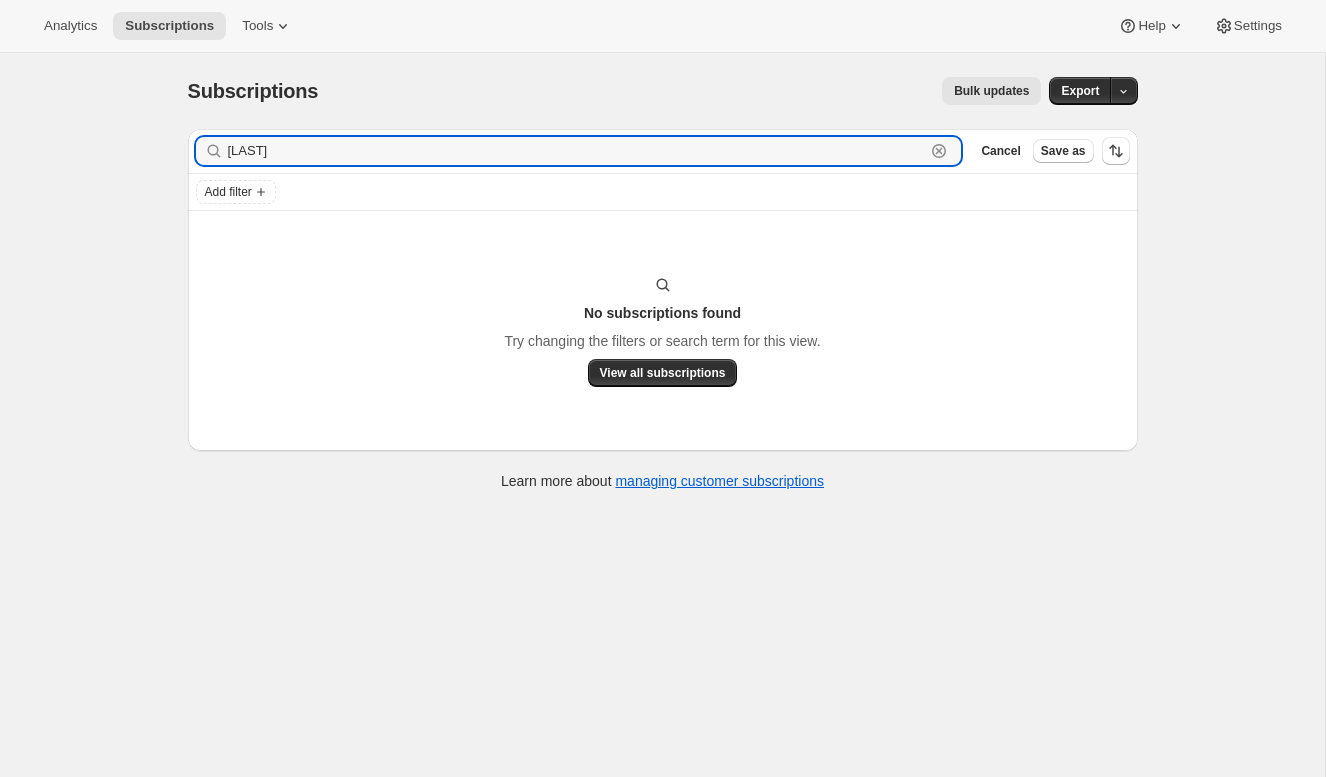 drag, startPoint x: 267, startPoint y: 155, endPoint x: 180, endPoint y: 152, distance: 87.05171 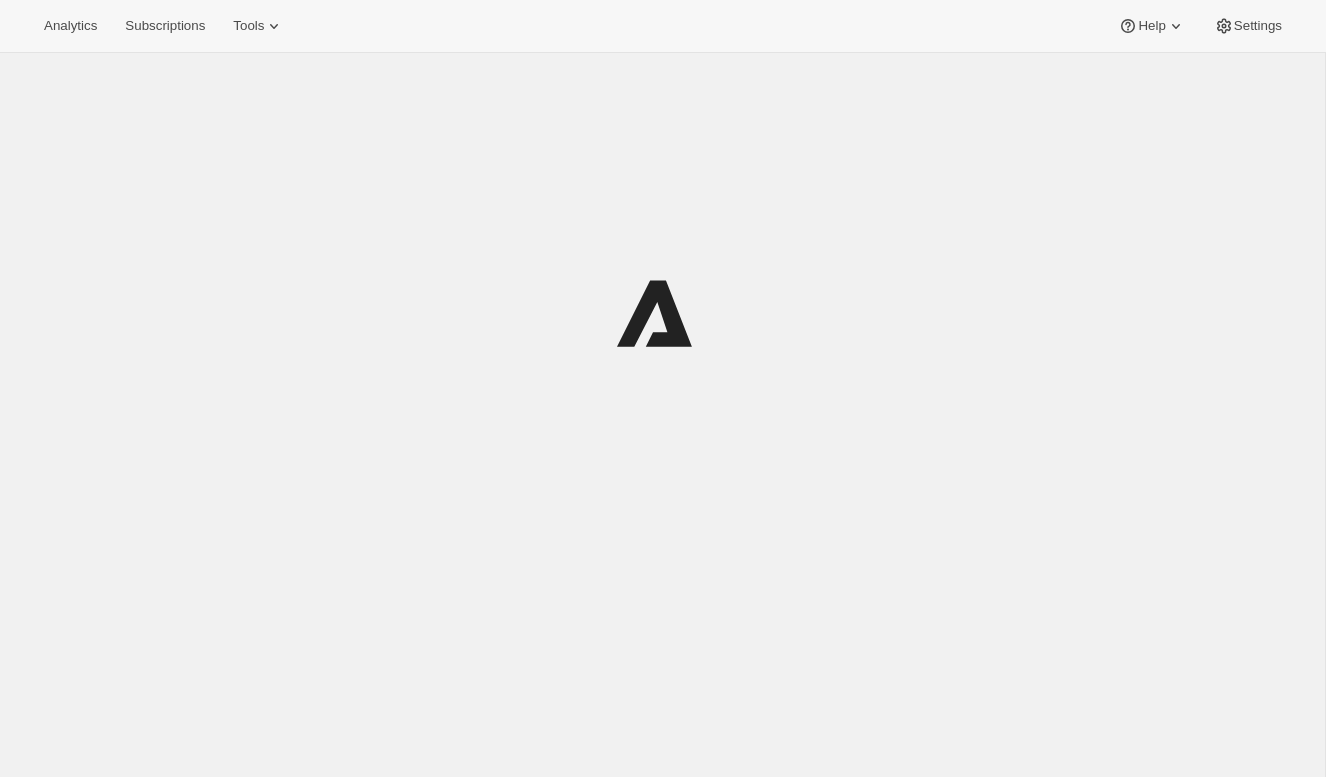 scroll, scrollTop: 0, scrollLeft: 0, axis: both 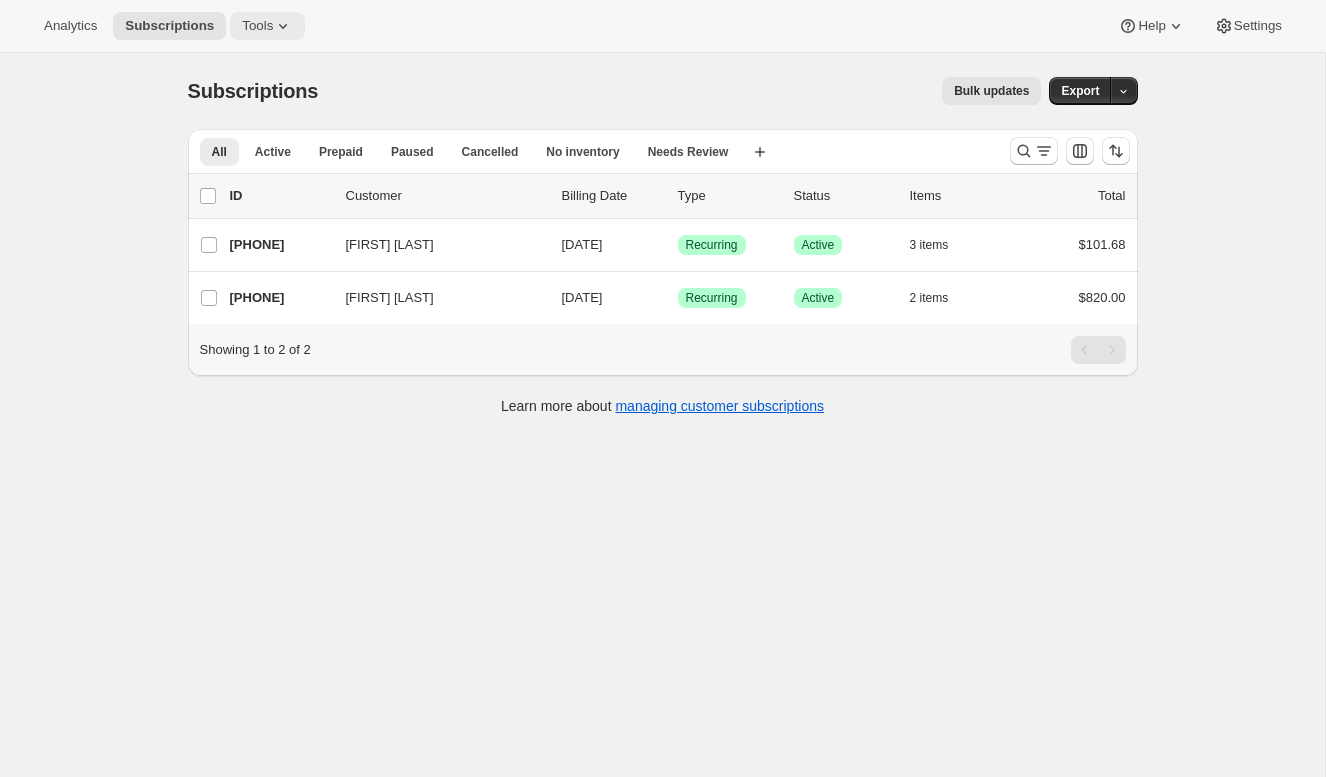 click on "Tools" at bounding box center (257, 26) 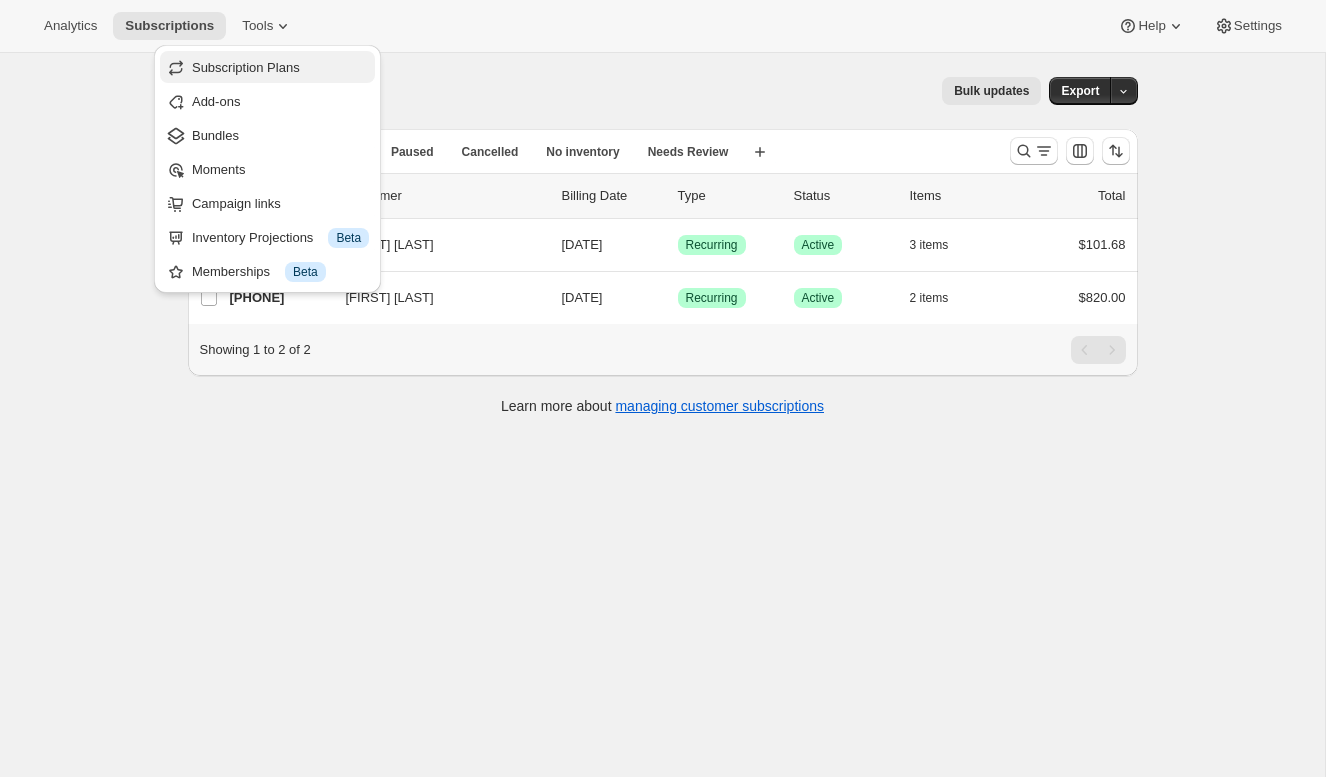 click on "Subscription Plans" at bounding box center [246, 67] 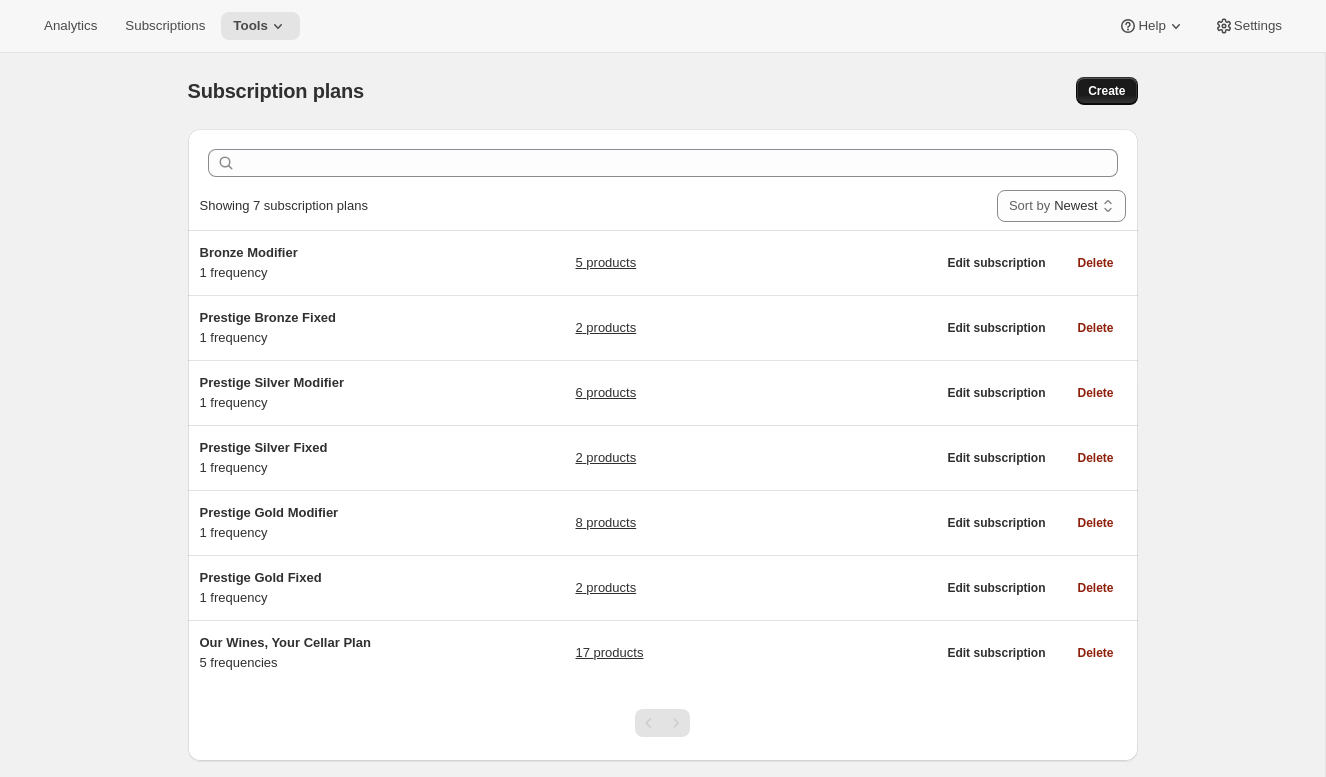 click on "Create" at bounding box center (1106, 91) 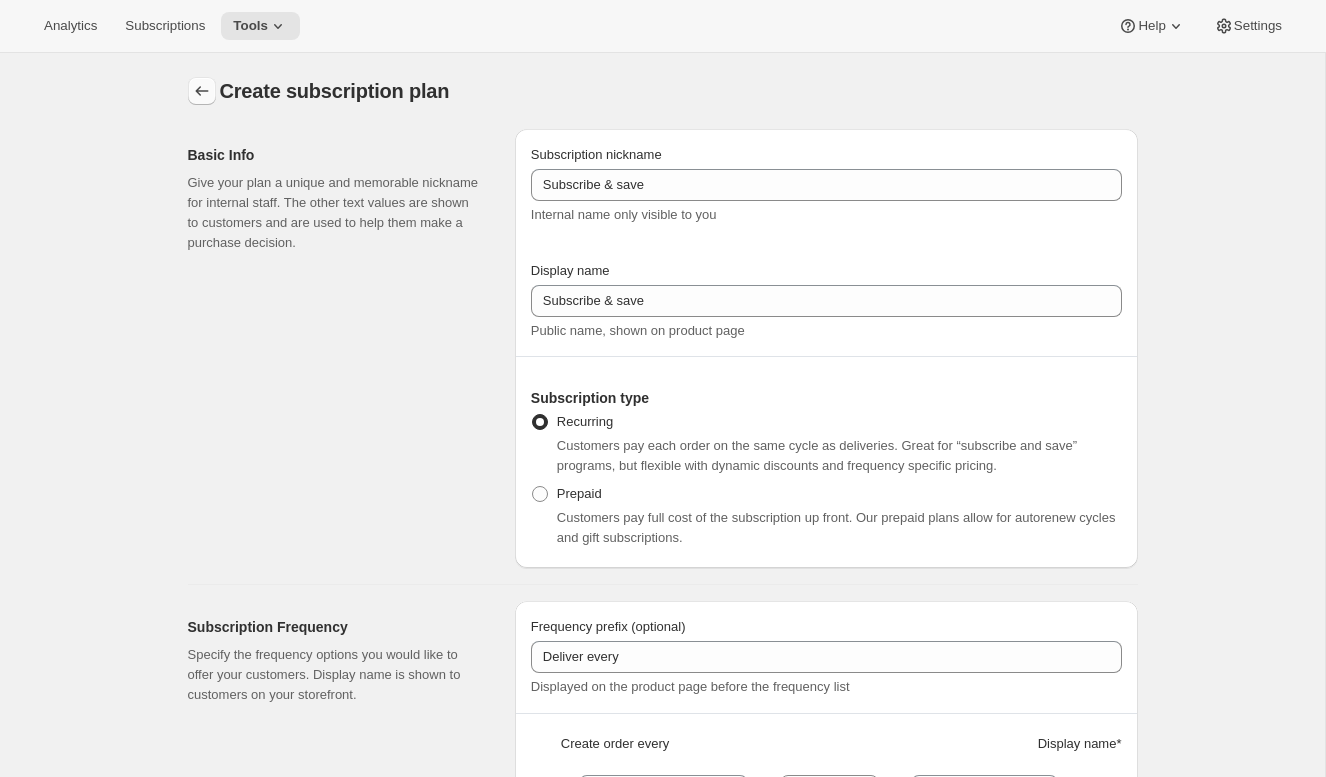 click 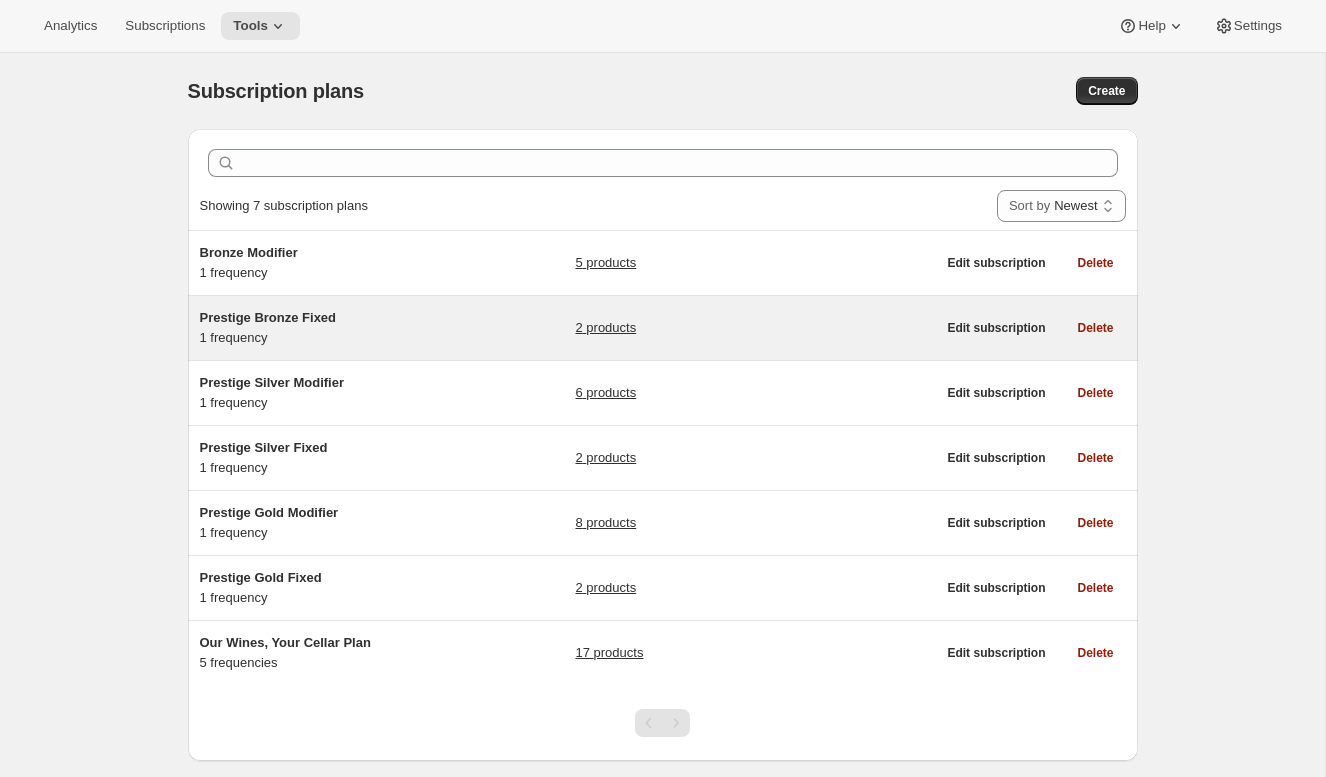 scroll, scrollTop: 53, scrollLeft: 0, axis: vertical 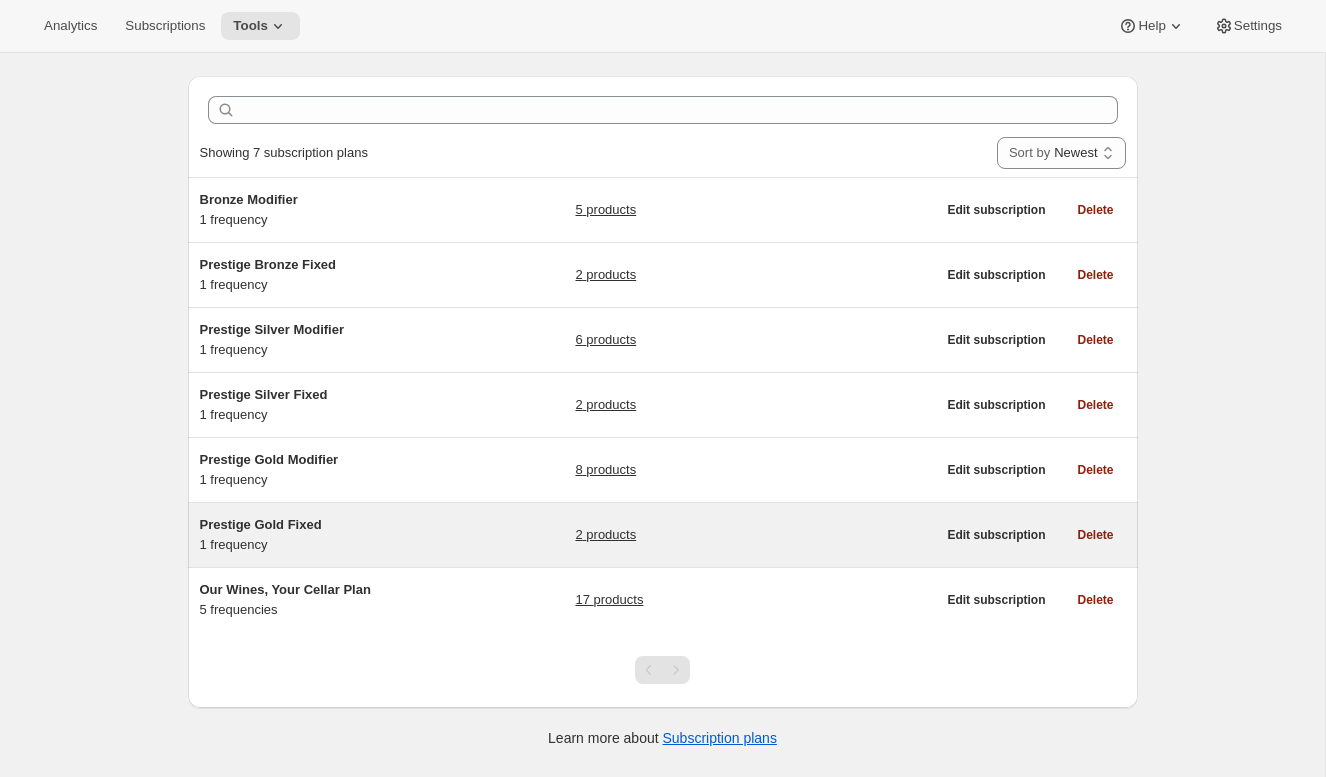click on "Prestige Gold Fixed" at bounding box center (261, 524) 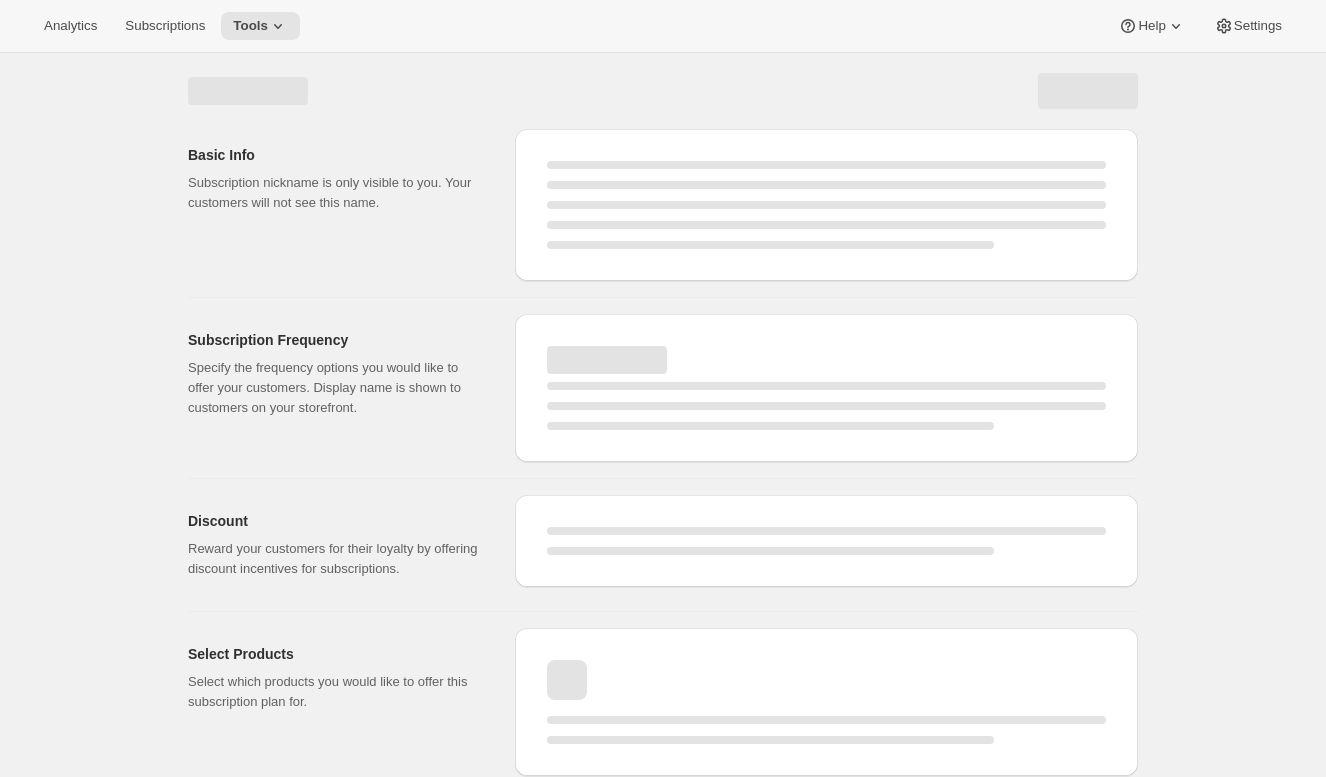 select on "WEEK" 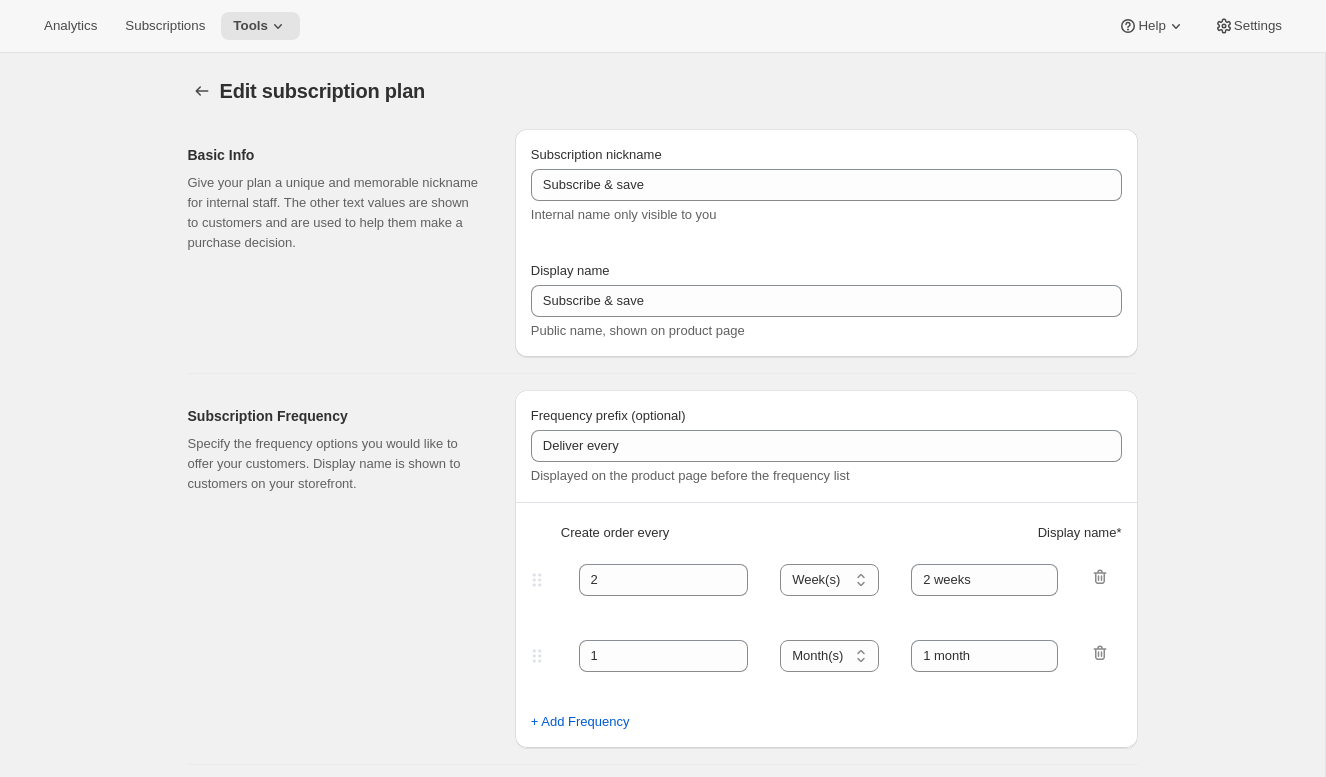 type on "Prestige Gold Fixed" 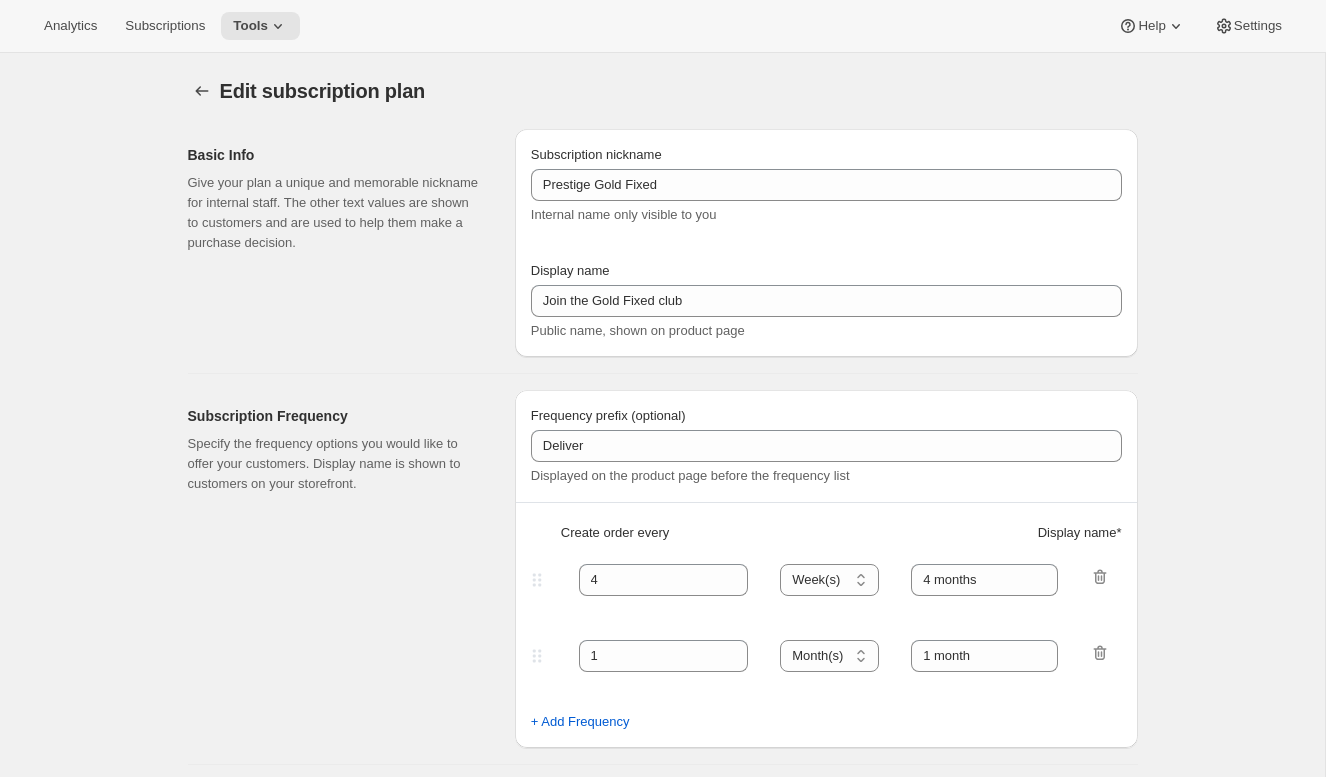select on "YEARDAY" 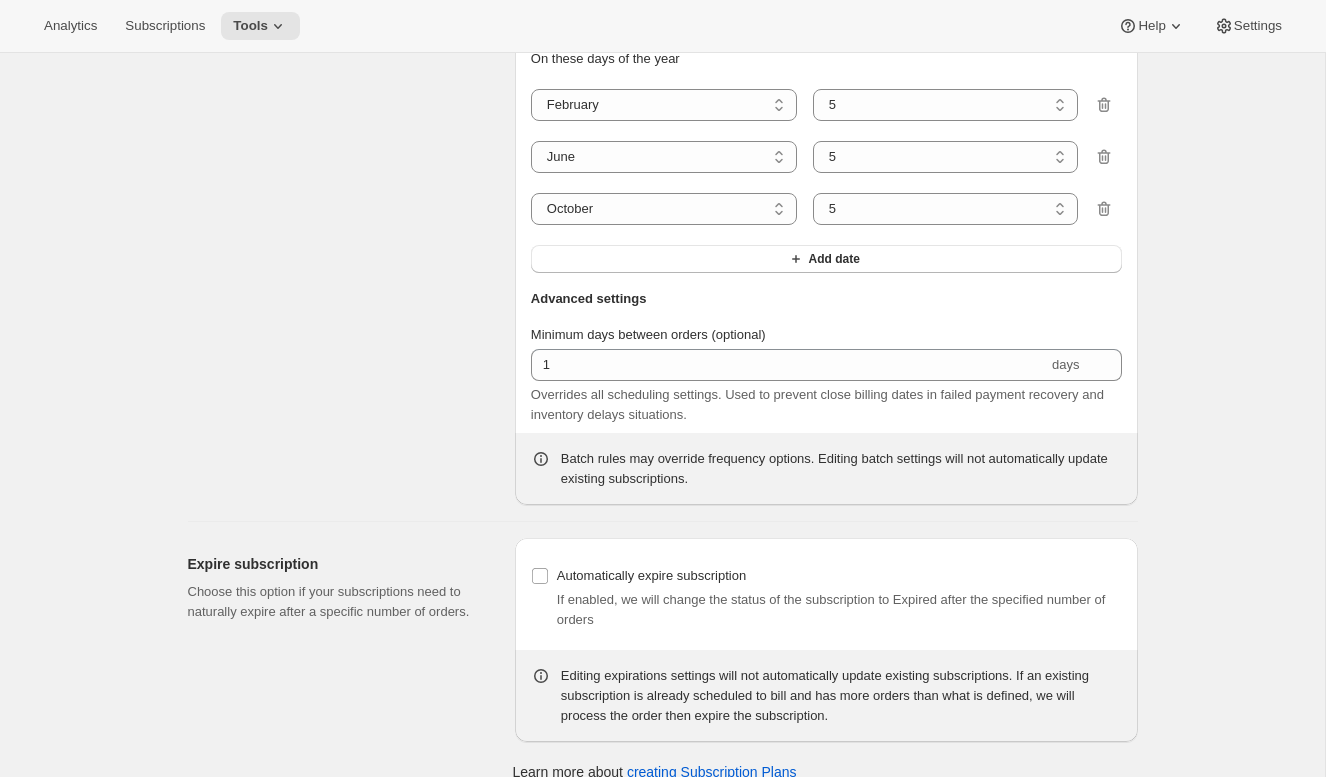 scroll, scrollTop: 0, scrollLeft: 0, axis: both 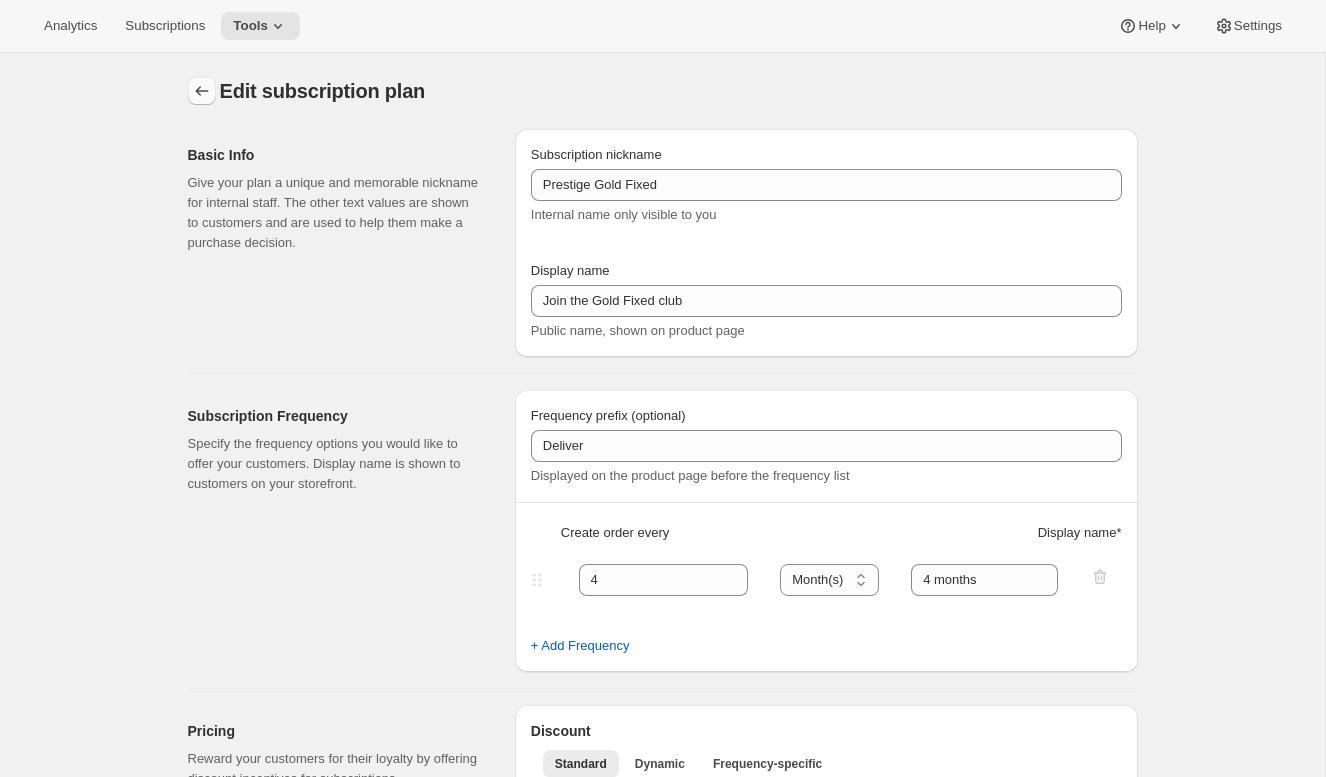 click 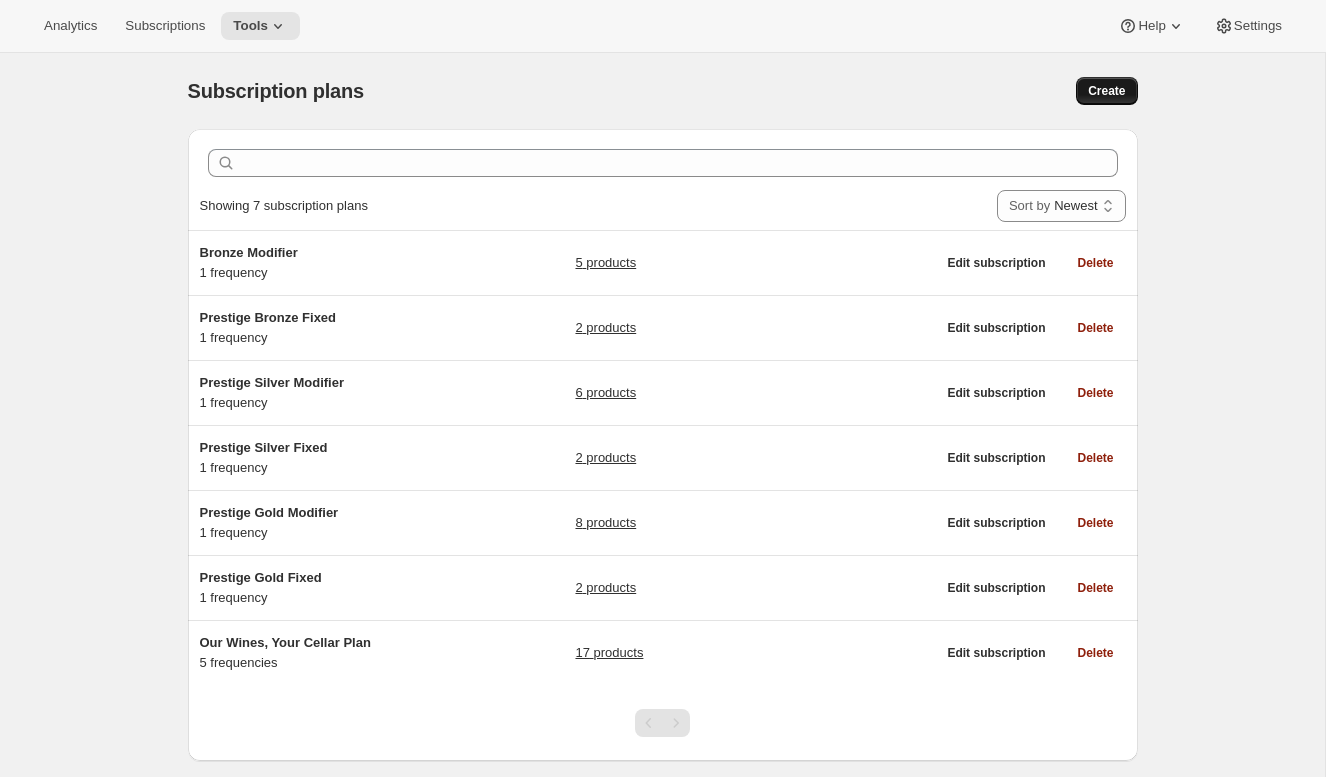 click on "Create" at bounding box center (1106, 91) 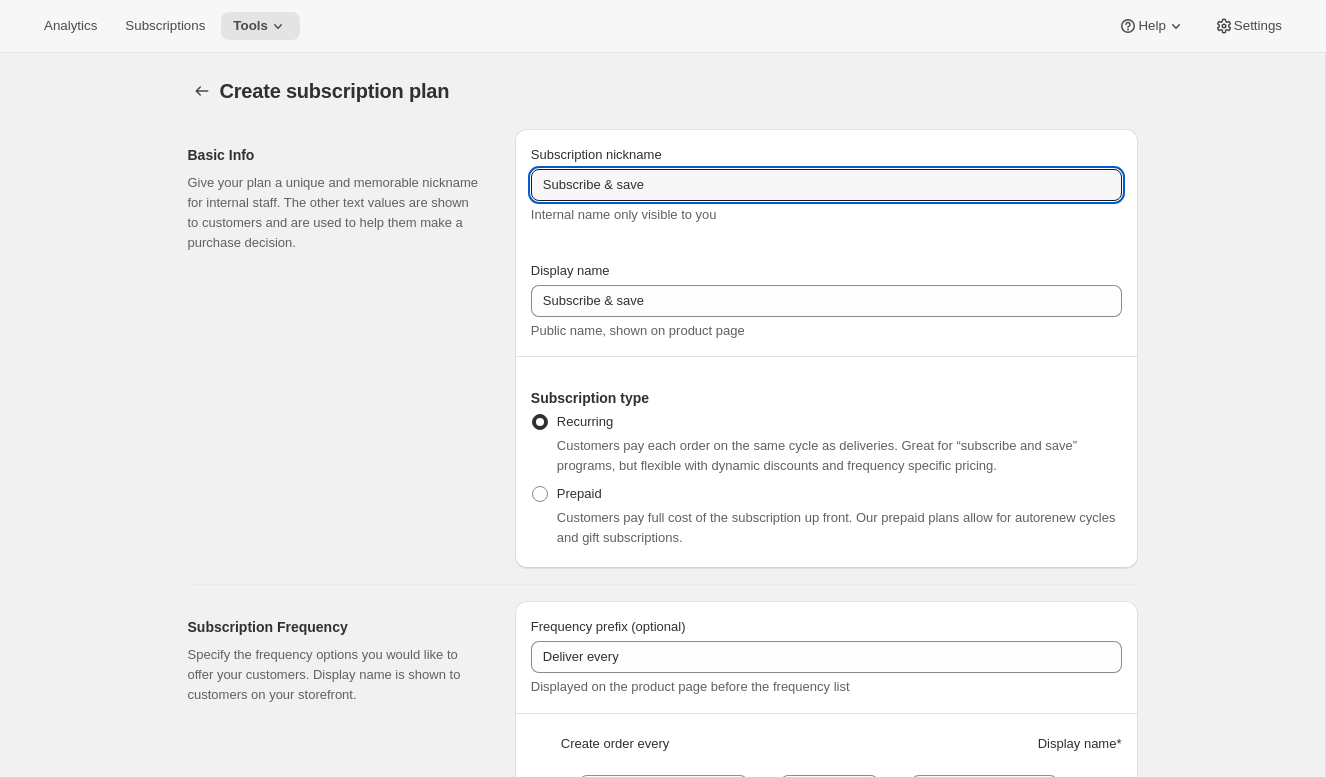 drag, startPoint x: 669, startPoint y: 190, endPoint x: 407, endPoint y: 169, distance: 262.84024 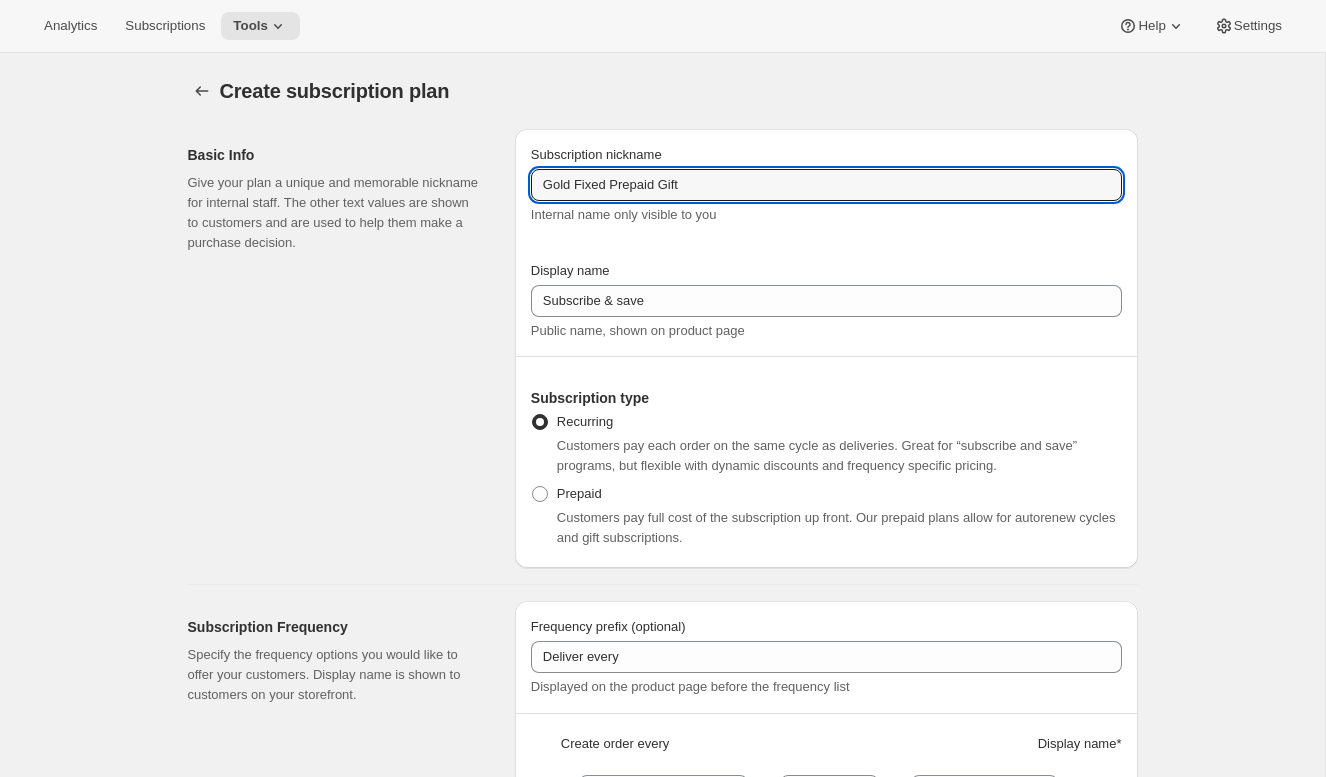 type on "Gold Fixed Prepaid Gift" 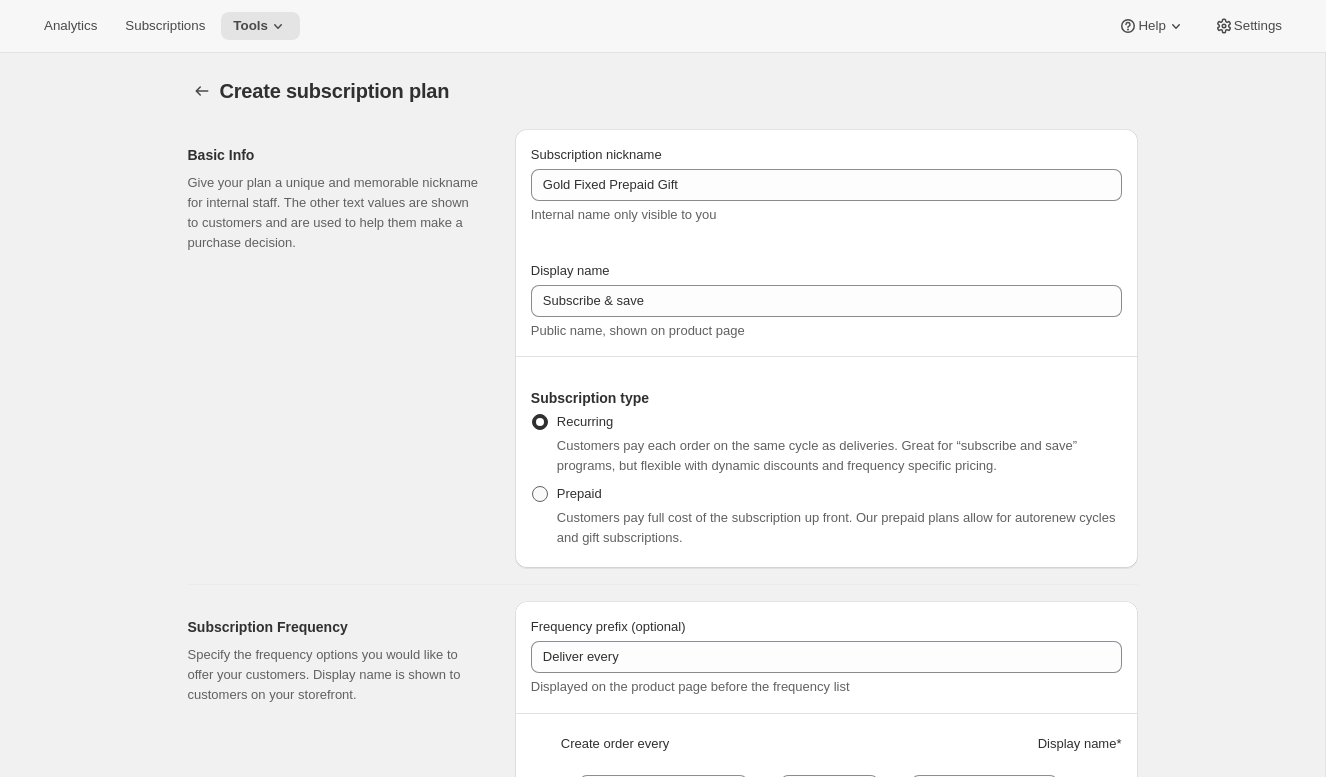 click on "Prepaid" at bounding box center [579, 493] 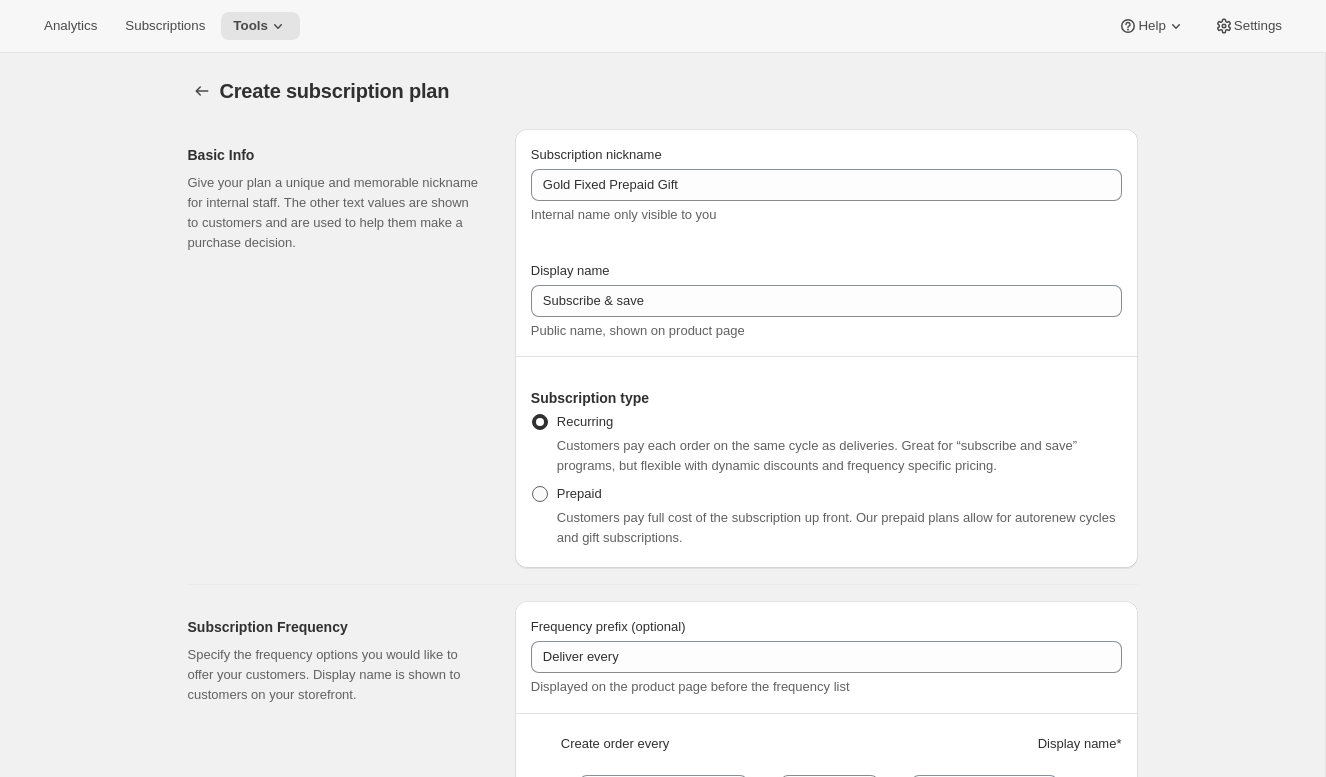 radio on "true" 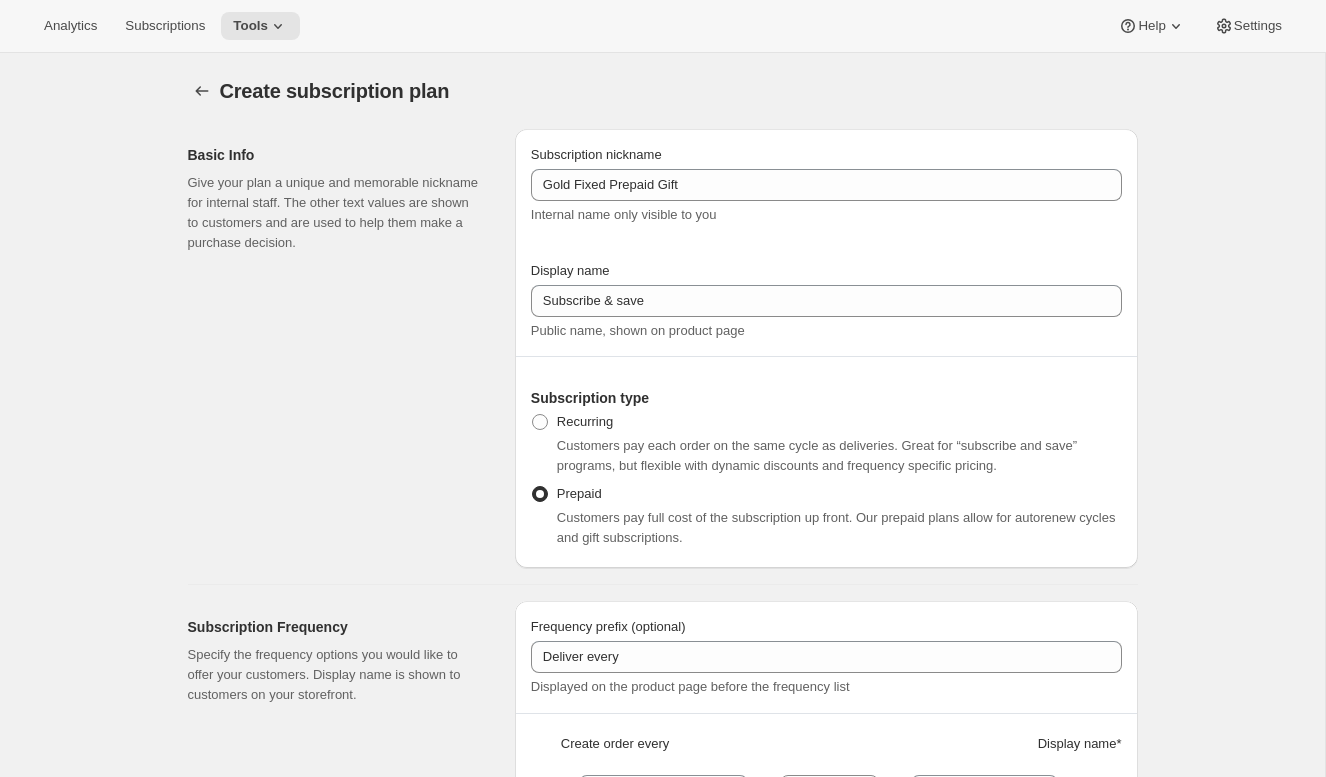 select on "MONTH" 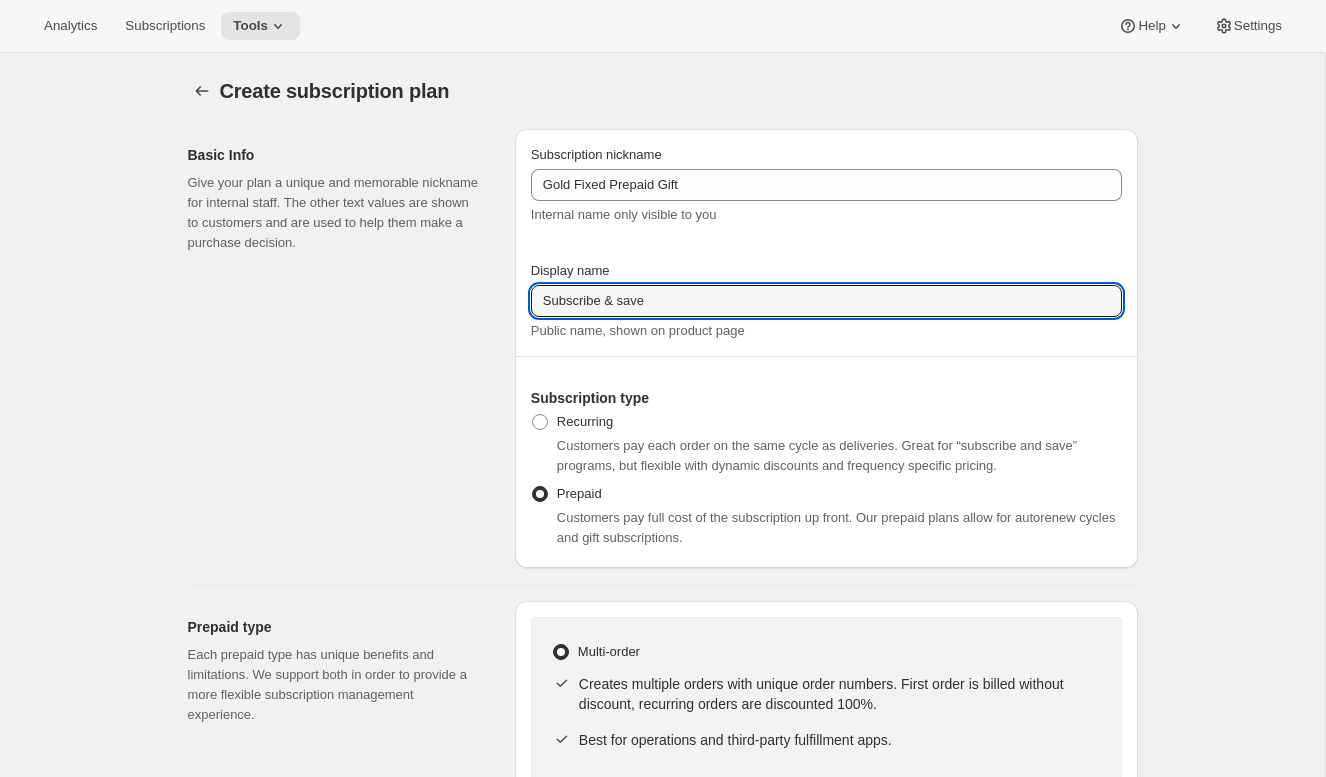 drag, startPoint x: 656, startPoint y: 303, endPoint x: 441, endPoint y: 302, distance: 215.00232 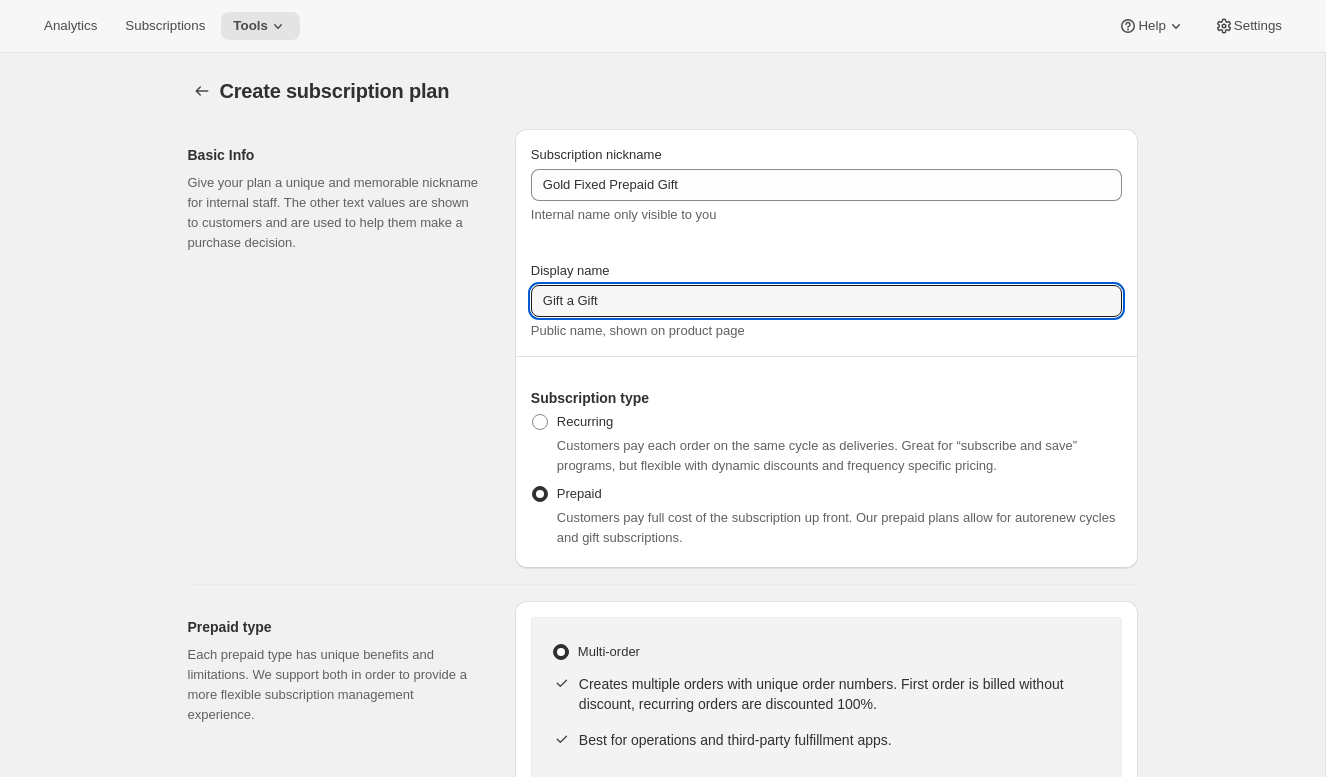 click on "Basic Info Give your plan a unique and memorable nickname for internal staff. The other text values are shown to customers and are used to help them make a purchase decision." at bounding box center [343, 348] 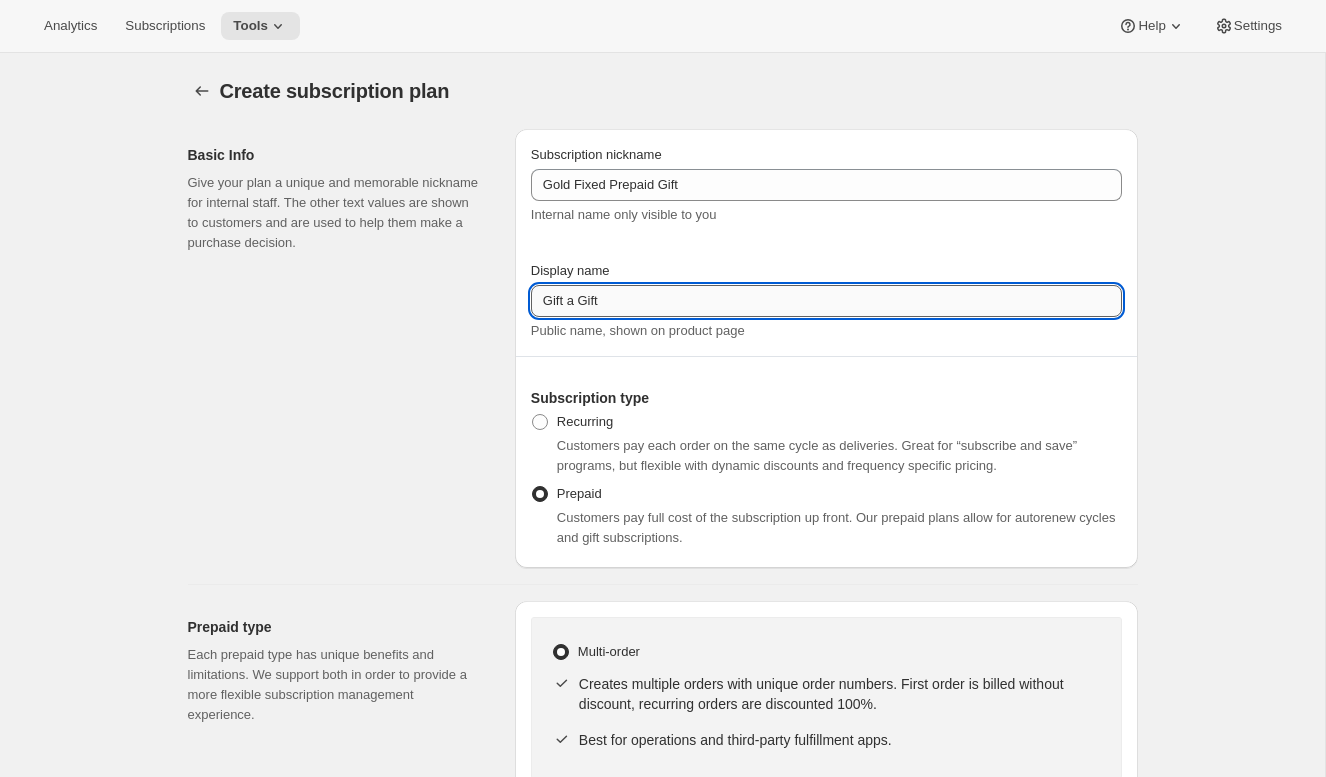 click on "Gift a Gift" at bounding box center (826, 301) 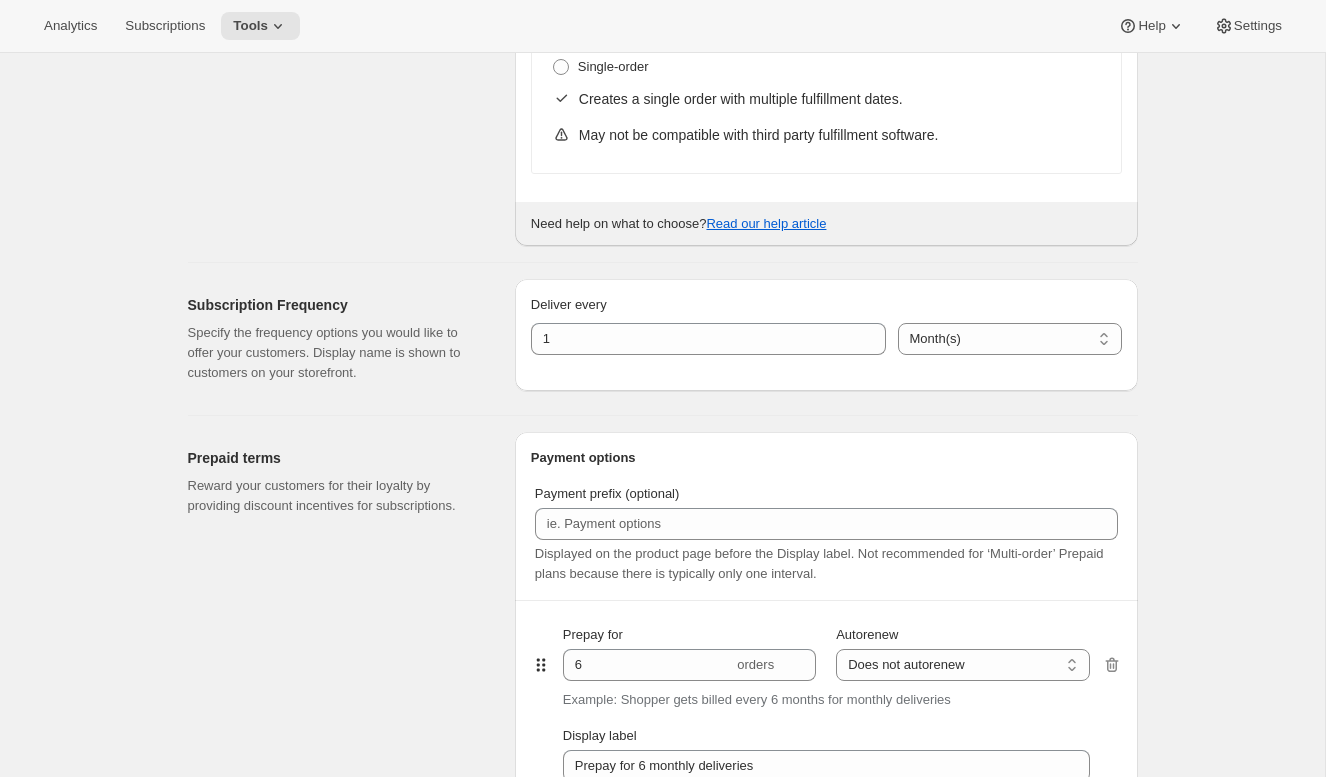 scroll, scrollTop: 764, scrollLeft: 0, axis: vertical 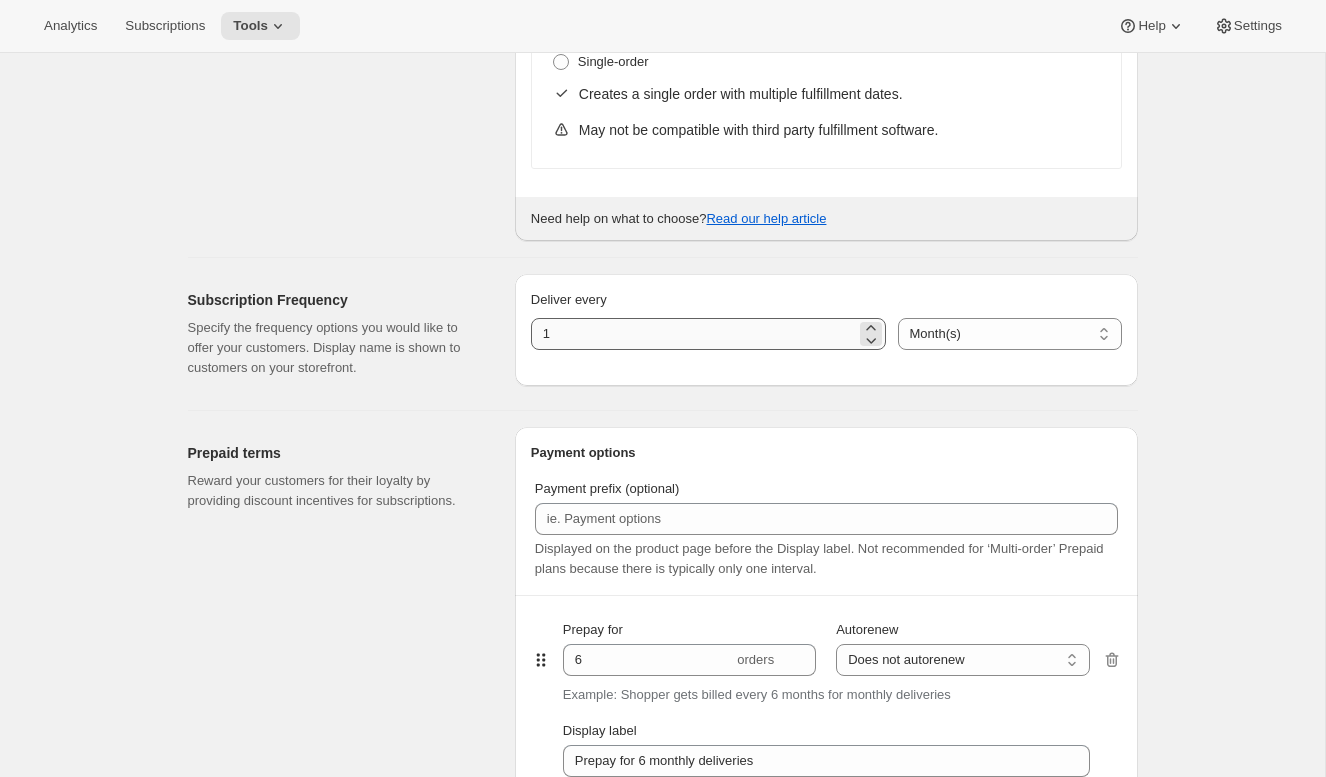 type on "Give a Gift" 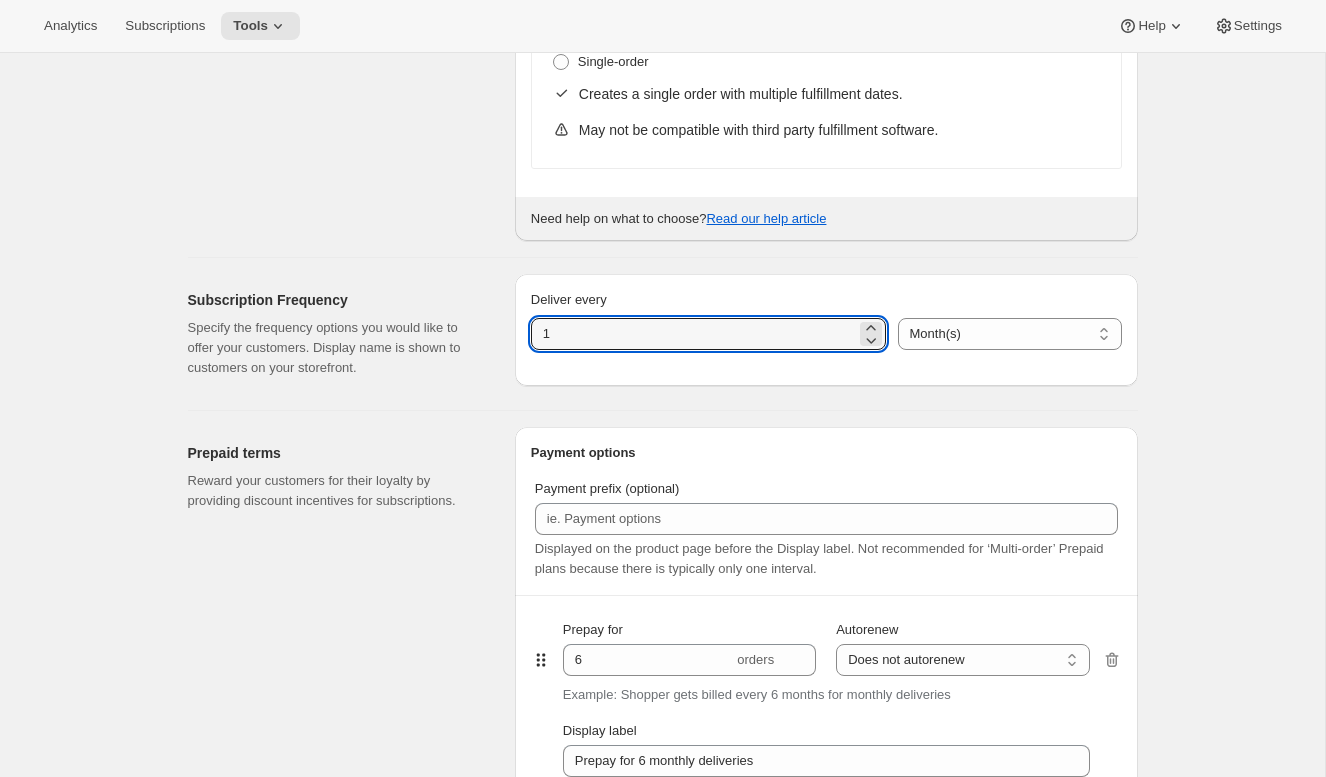 drag, startPoint x: 557, startPoint y: 335, endPoint x: 497, endPoint y: 335, distance: 60 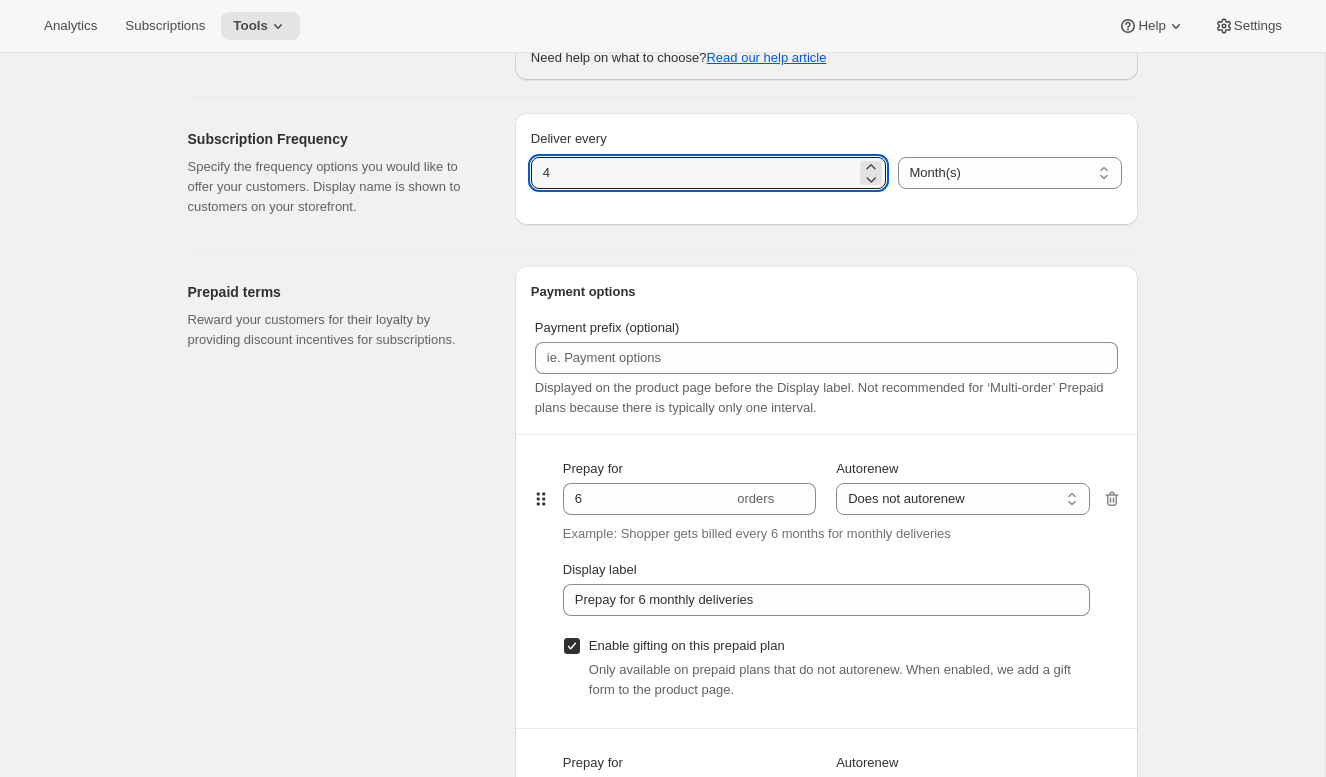 scroll, scrollTop: 1040, scrollLeft: 0, axis: vertical 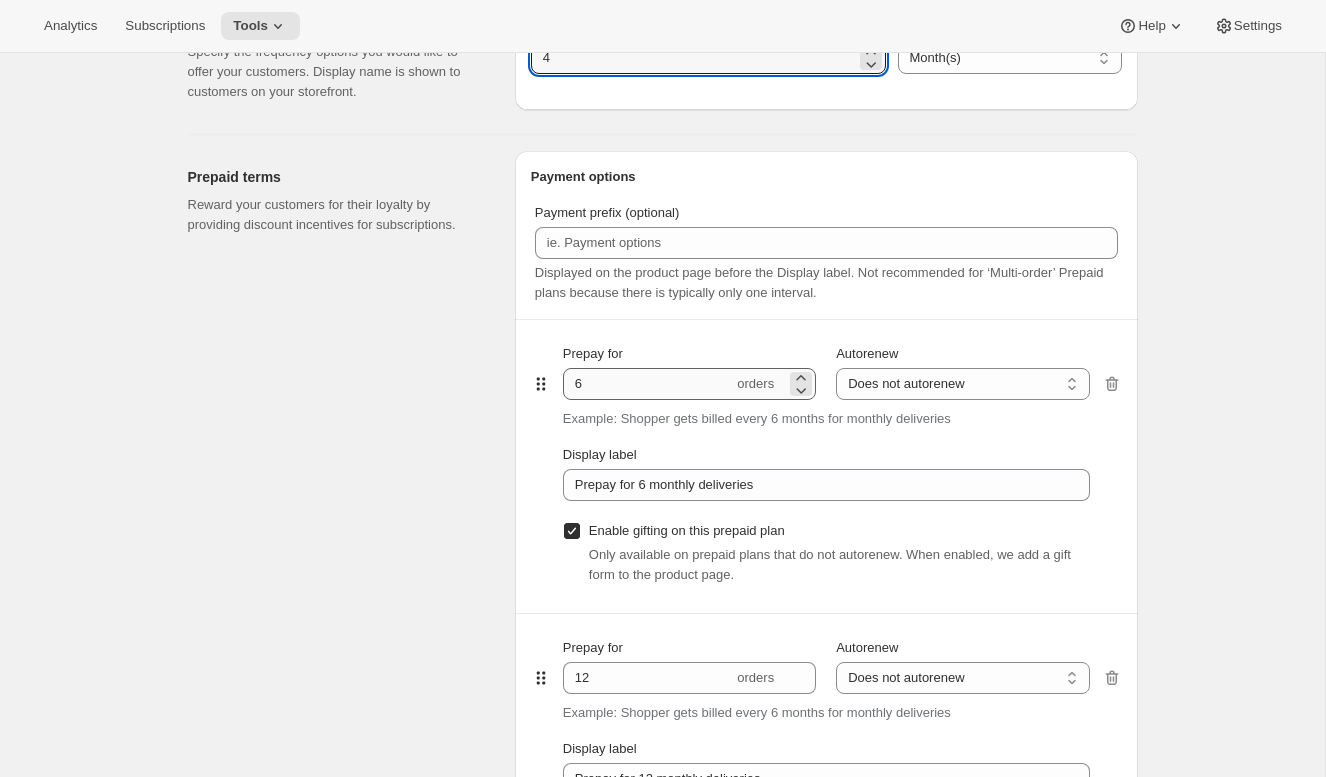 type on "4" 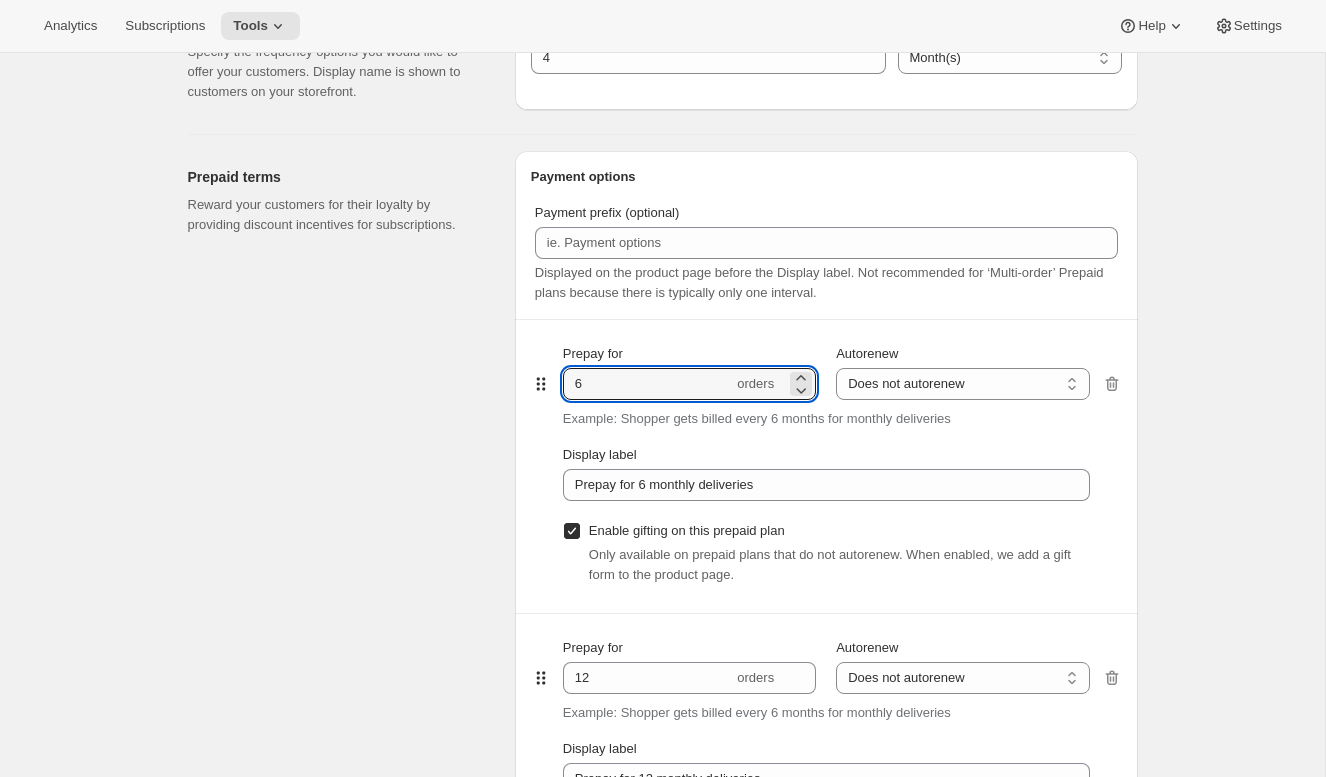 drag, startPoint x: 623, startPoint y: 381, endPoint x: 532, endPoint y: 381, distance: 91 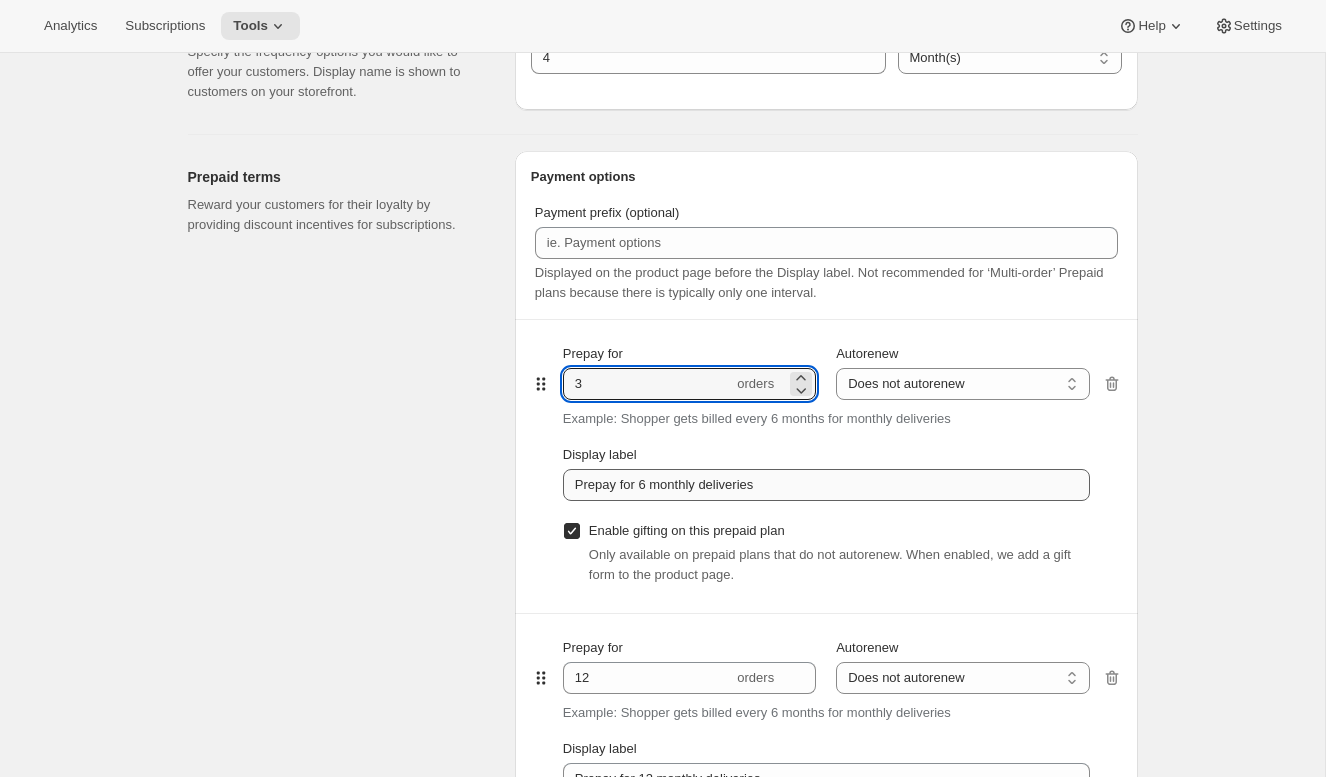 type on "3" 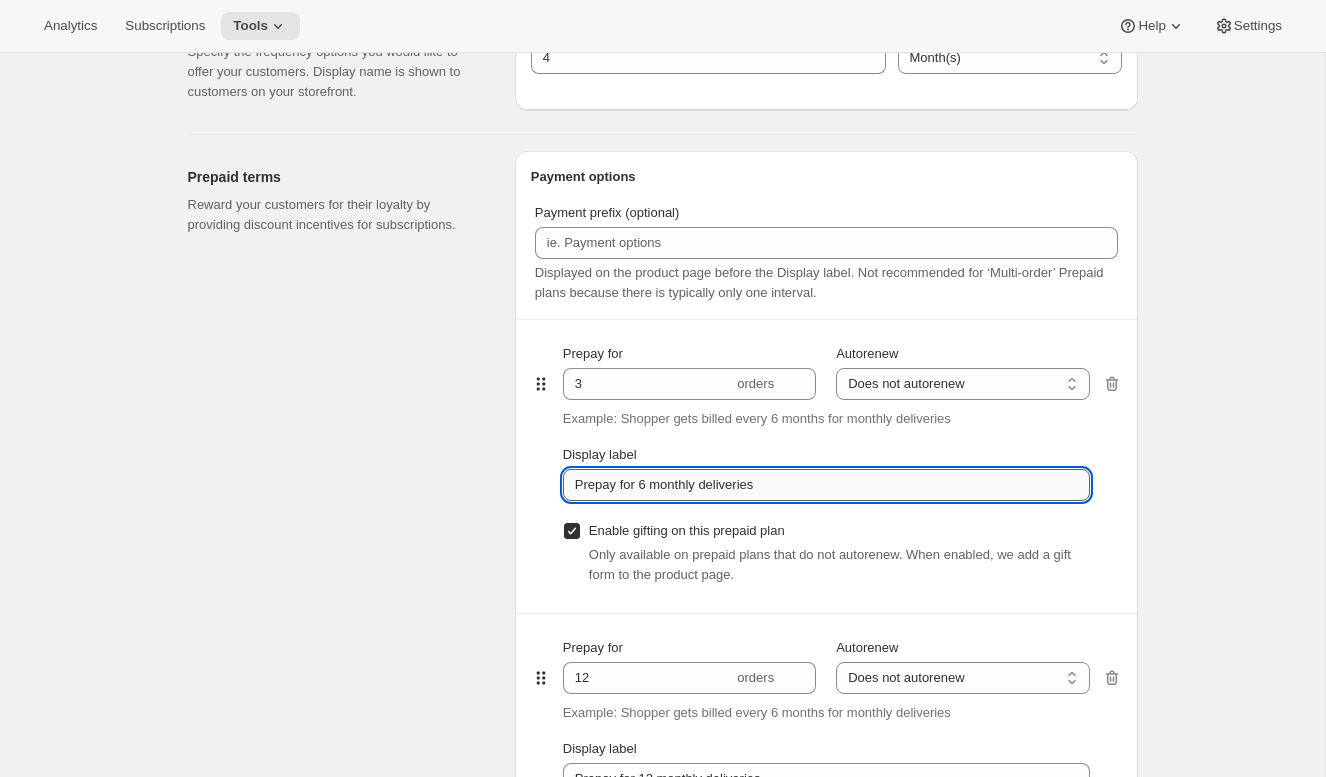 drag, startPoint x: 912, startPoint y: 481, endPoint x: 563, endPoint y: 482, distance: 349.00143 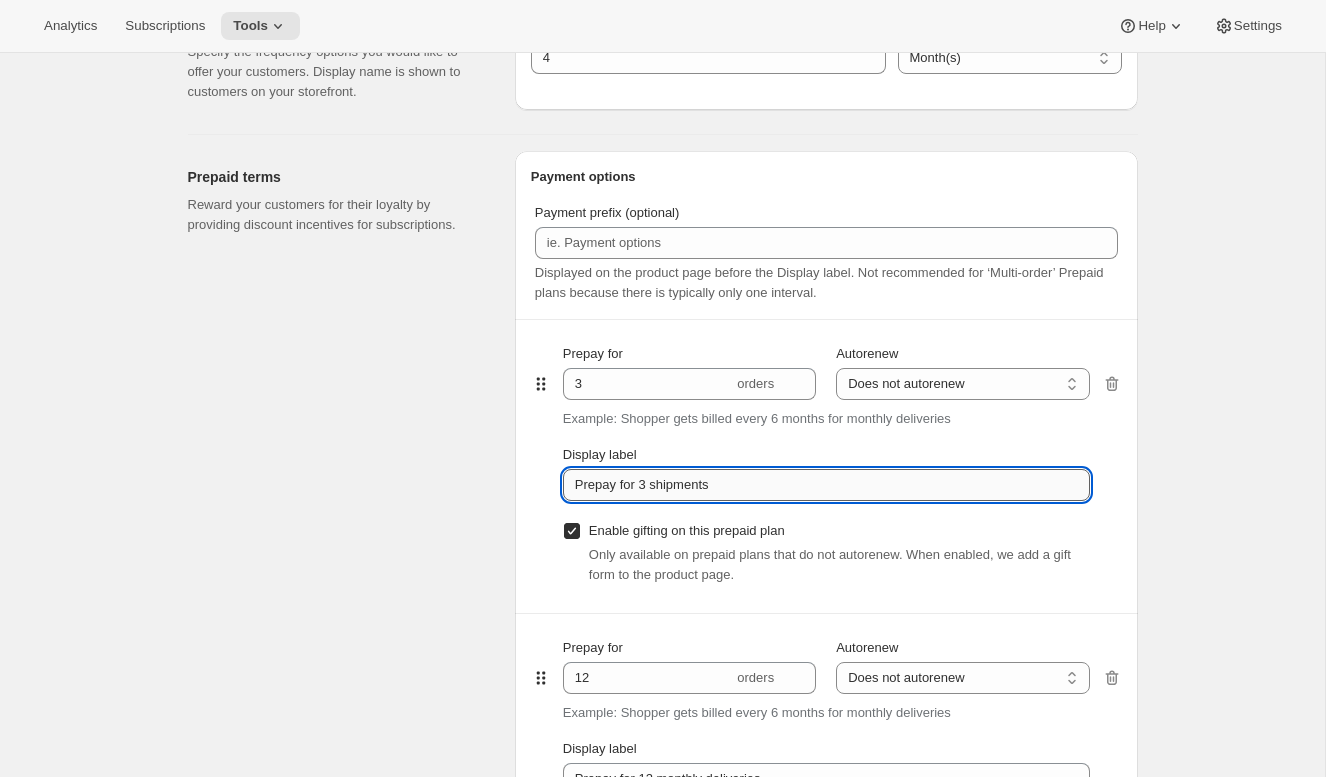 drag, startPoint x: 642, startPoint y: 487, endPoint x: 773, endPoint y: 493, distance: 131.13733 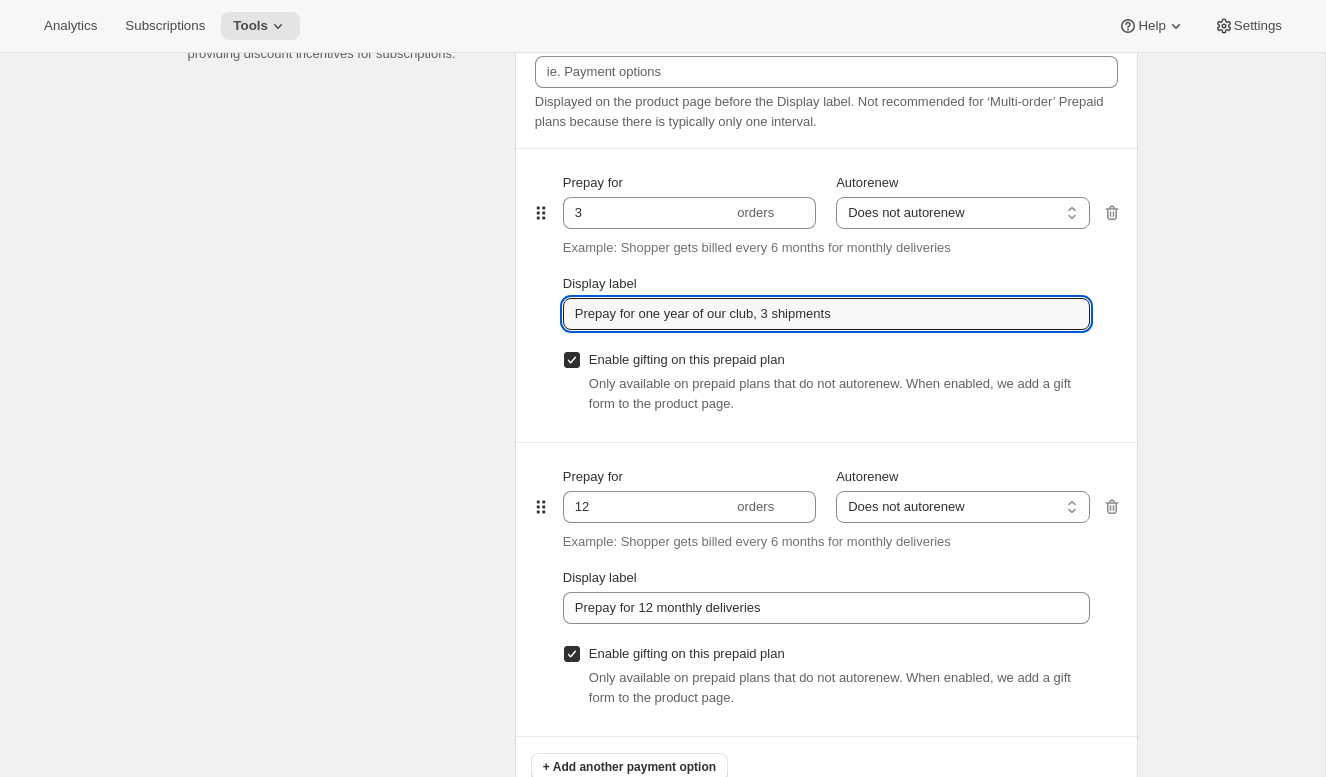 scroll, scrollTop: 1291, scrollLeft: 0, axis: vertical 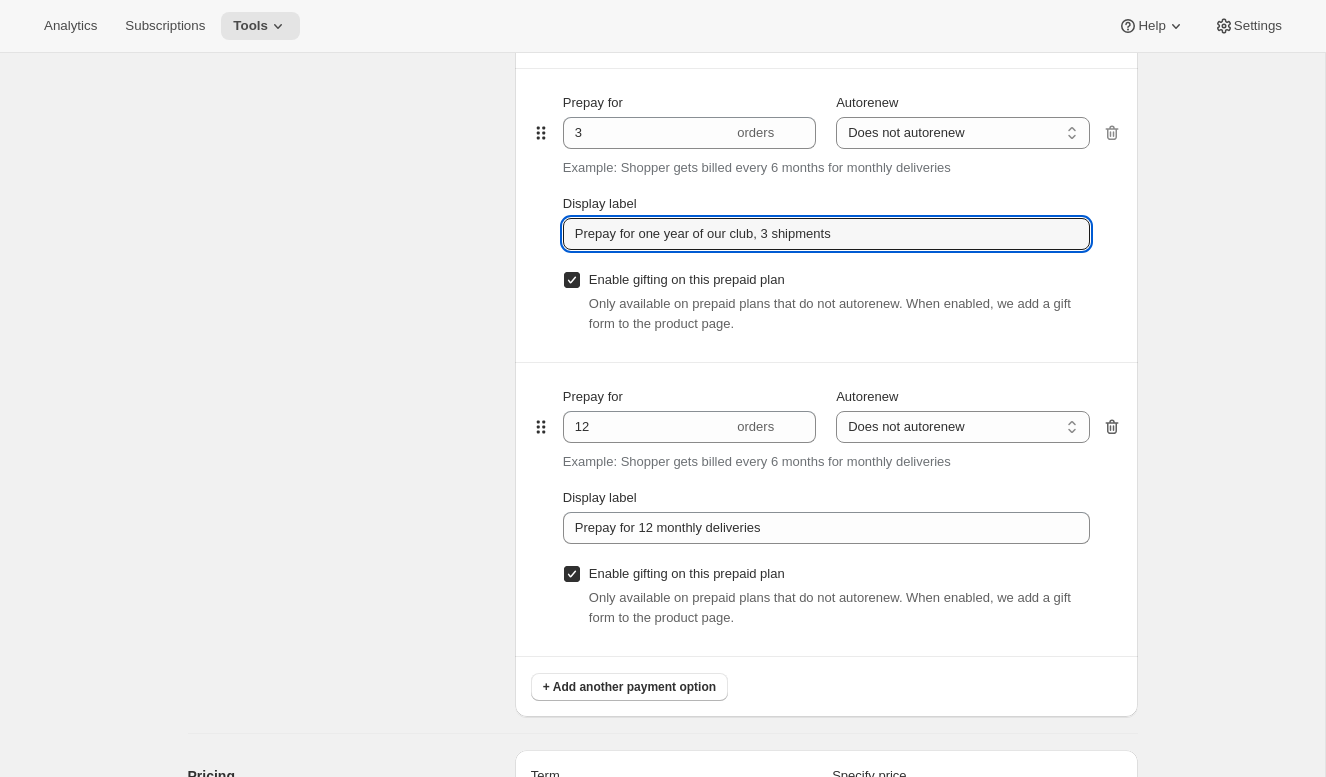 click 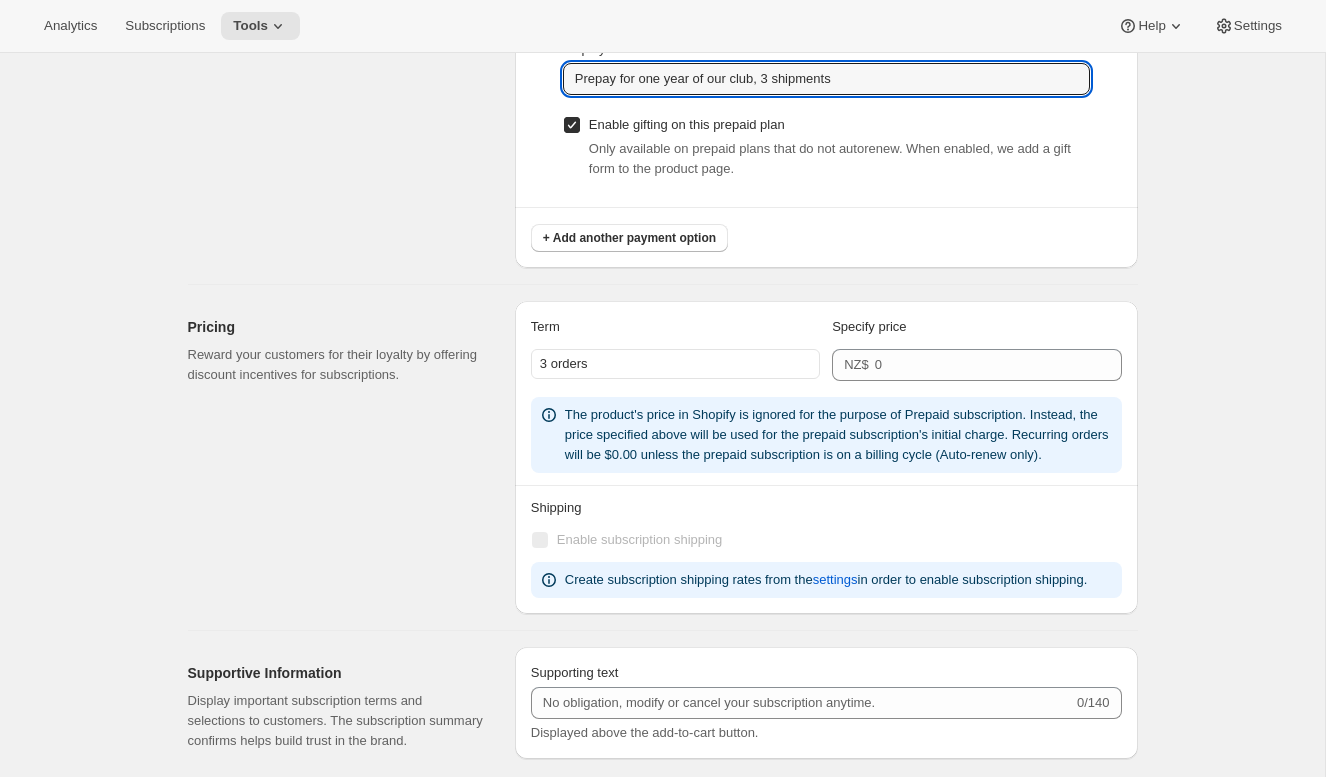 scroll, scrollTop: 1454, scrollLeft: 0, axis: vertical 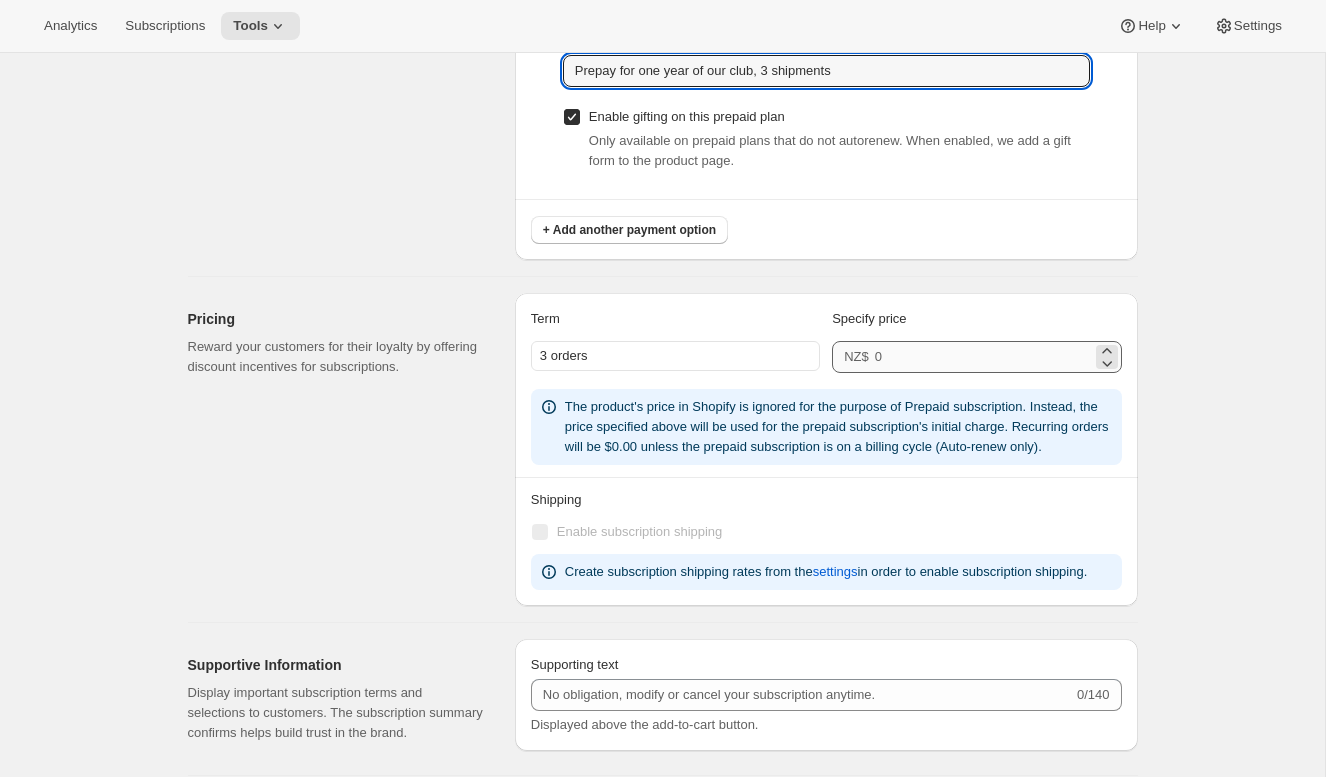 type on "Prepay for one year of our club, 3 shipments" 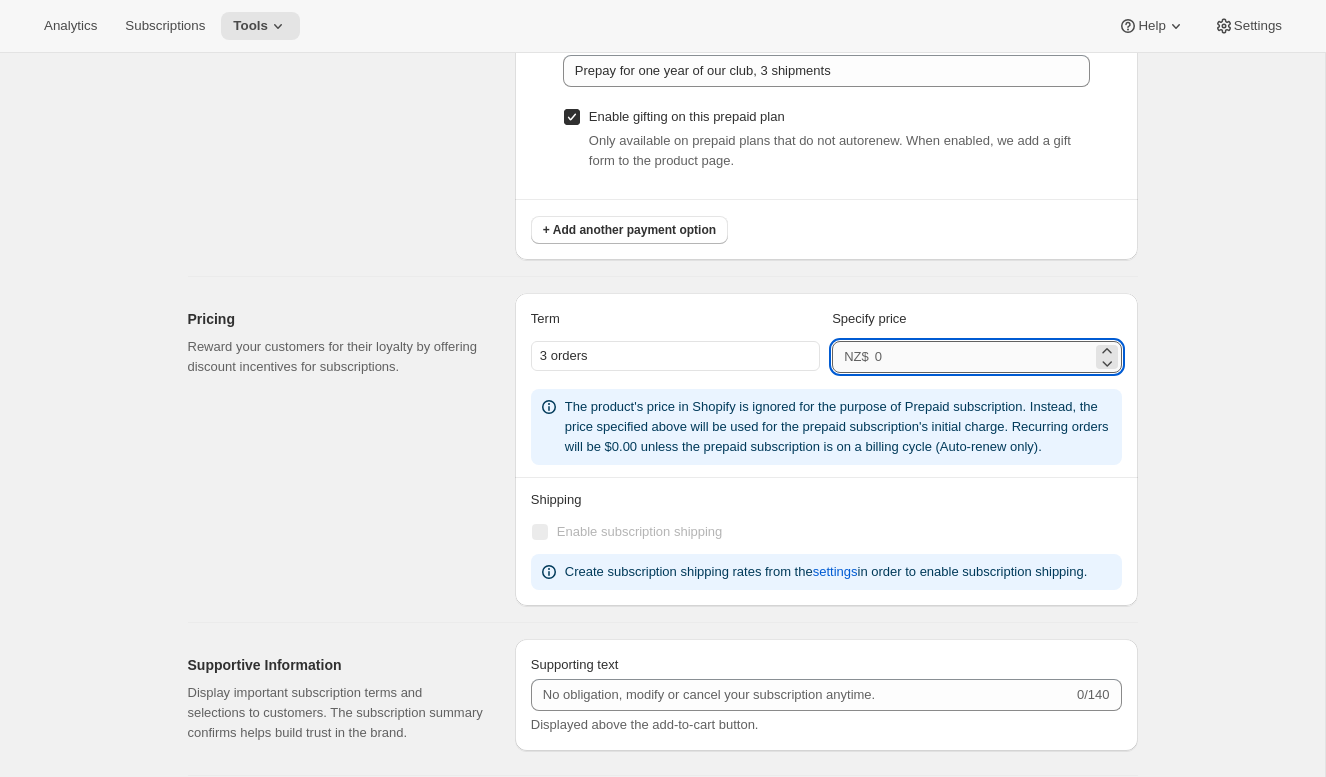 click at bounding box center (983, 357) 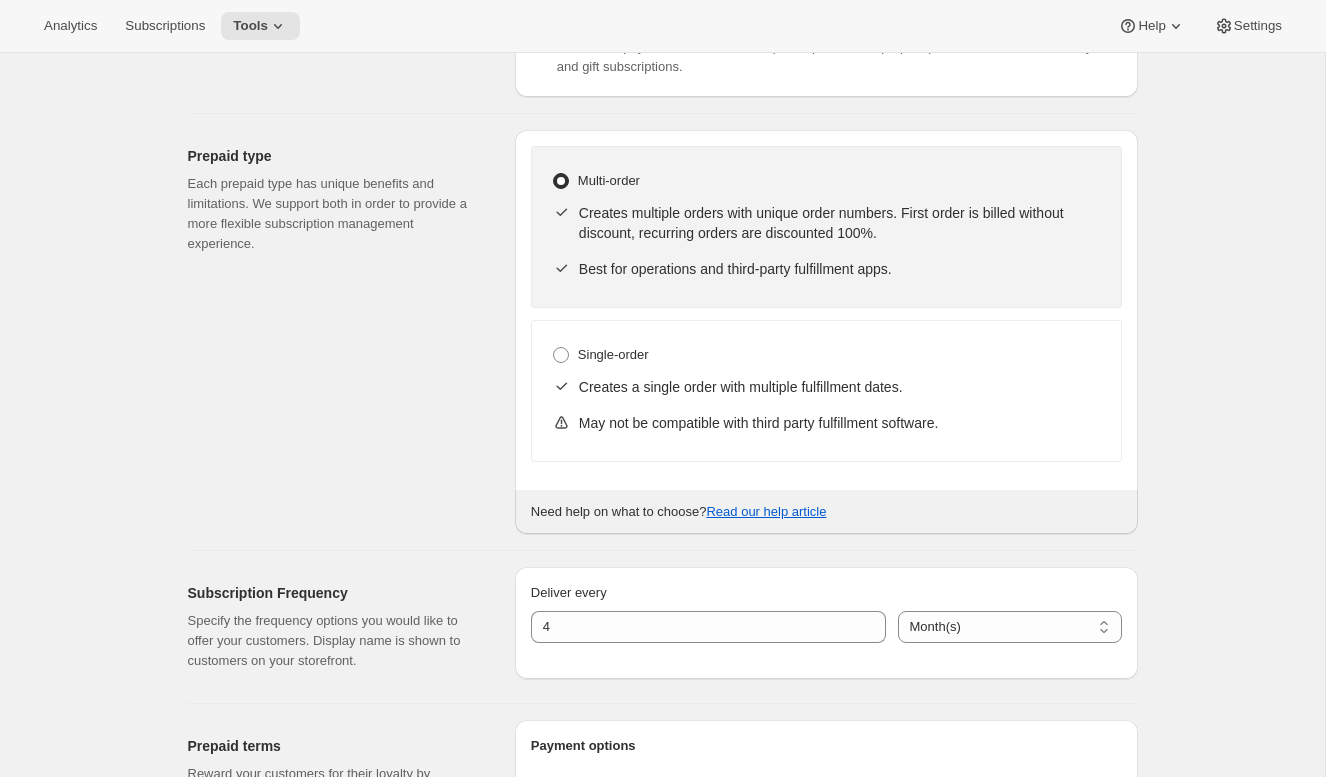 scroll, scrollTop: 464, scrollLeft: 0, axis: vertical 